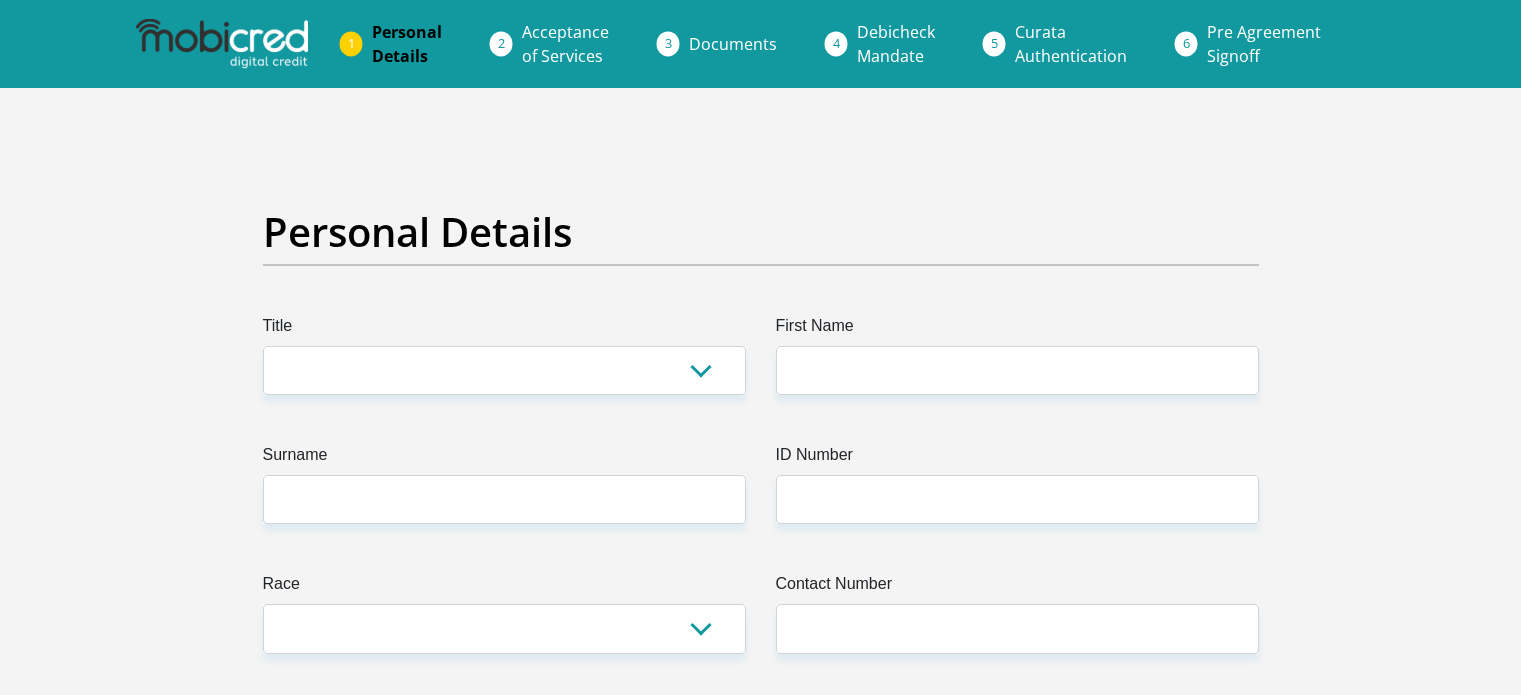 scroll, scrollTop: 0, scrollLeft: 0, axis: both 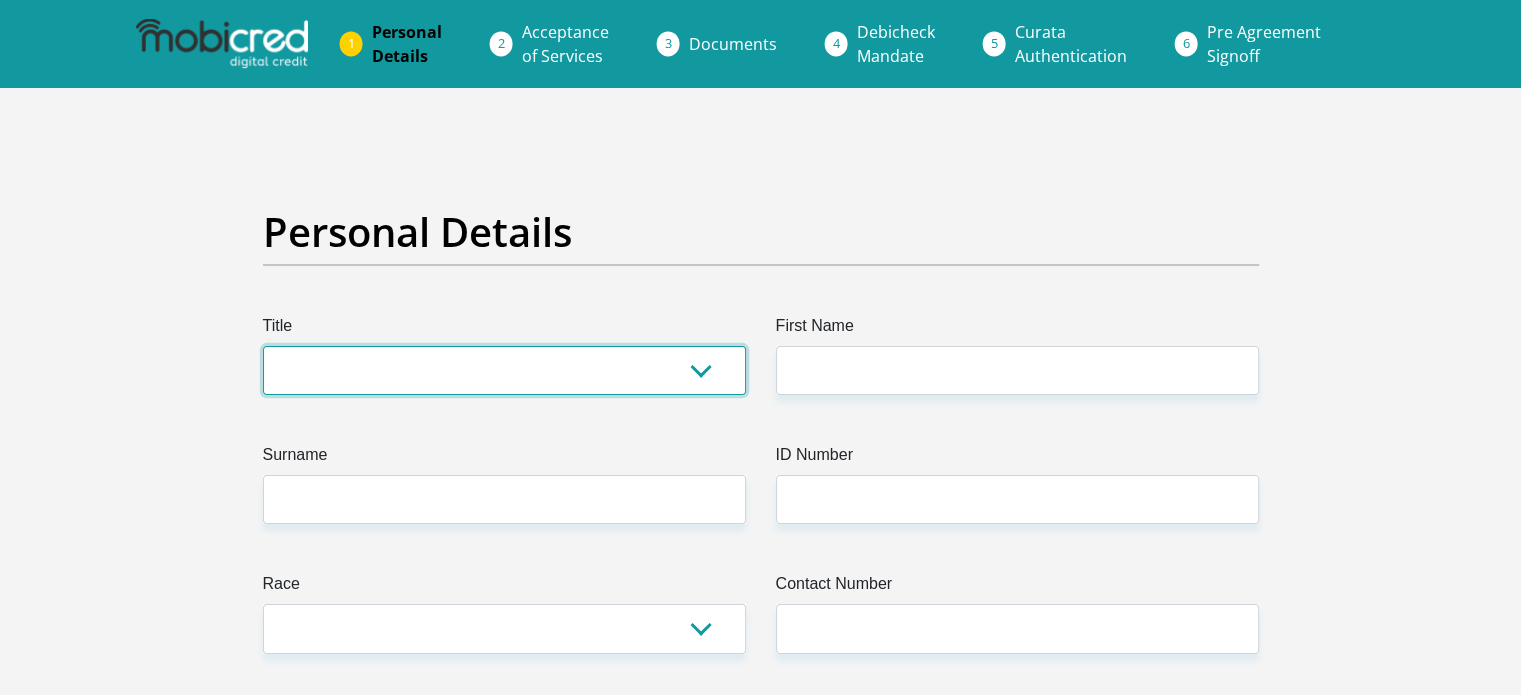click on "Mr
Ms
Mrs
Dr
Other" at bounding box center (504, 370) 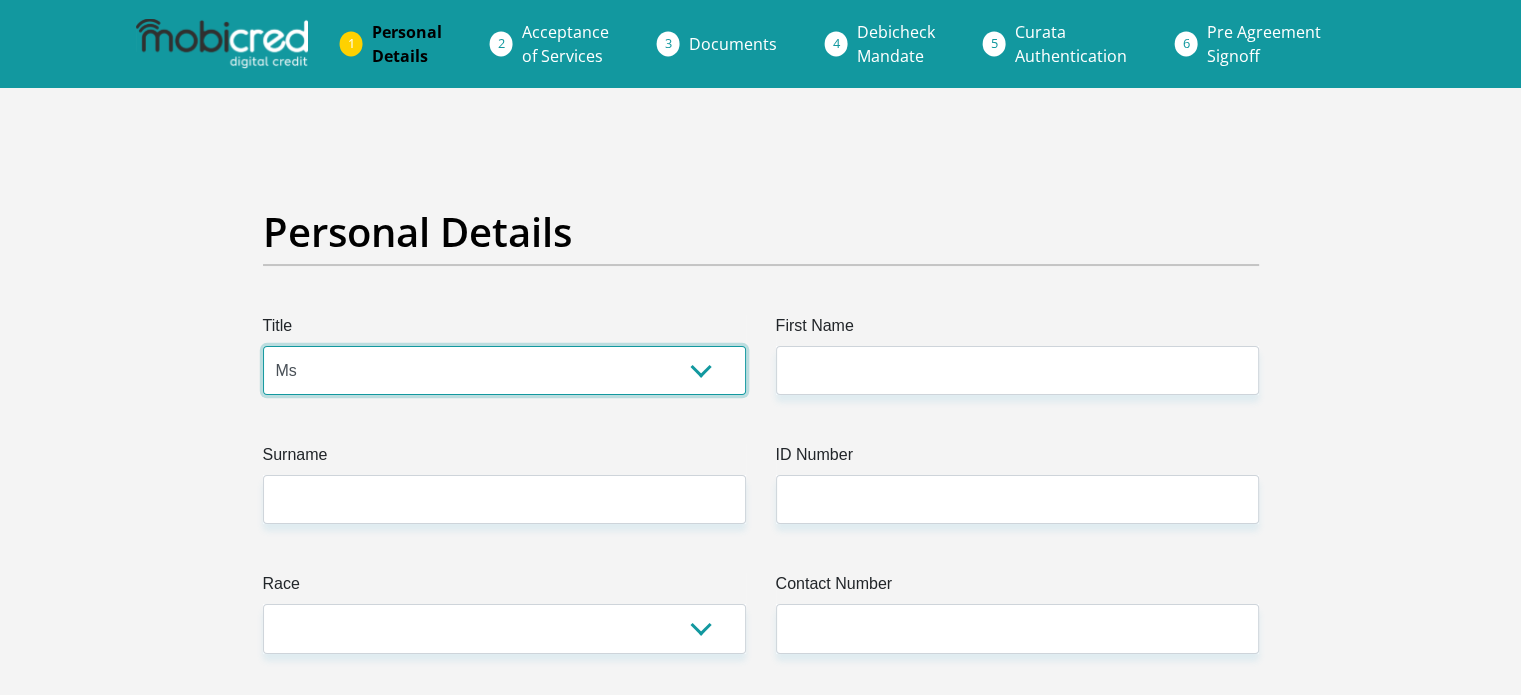 click on "Mr
Ms
Mrs
Dr
Other" at bounding box center (504, 370) 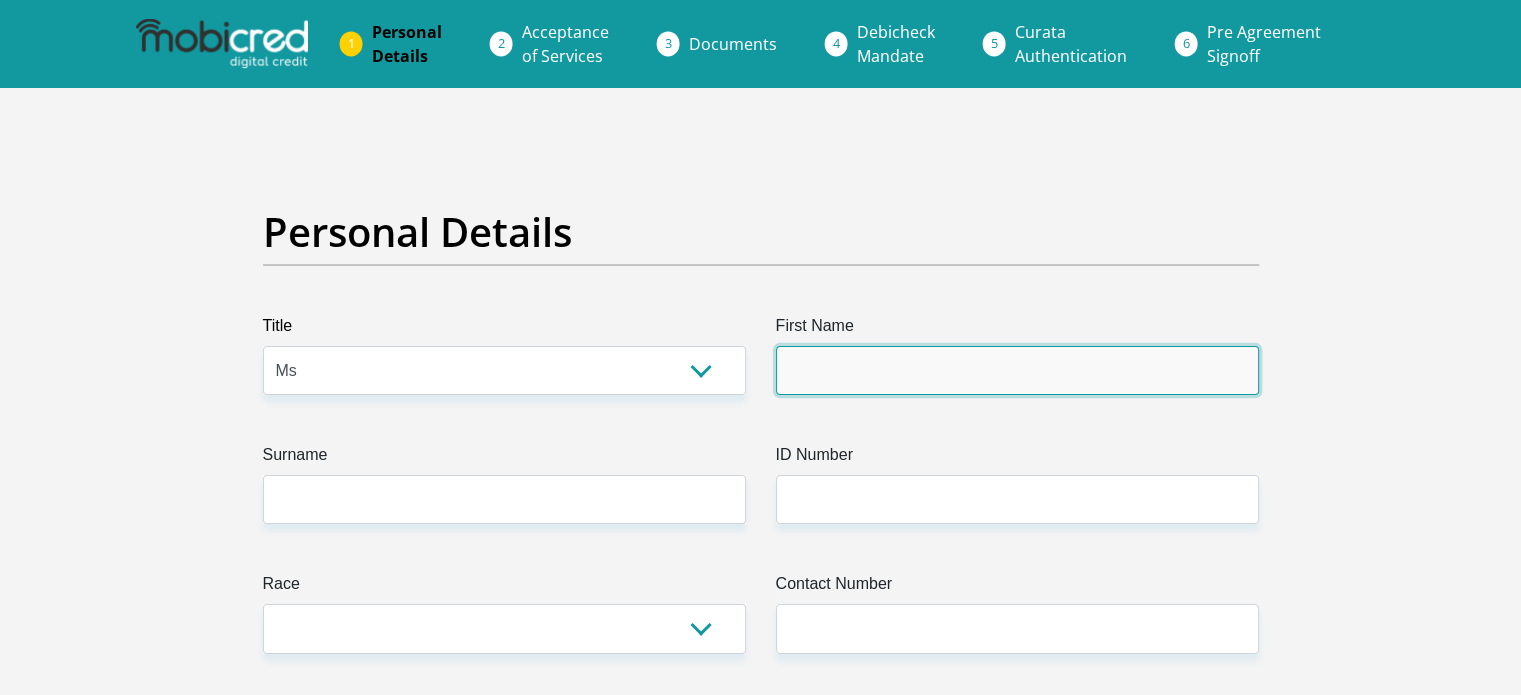 click on "First Name" at bounding box center (1017, 370) 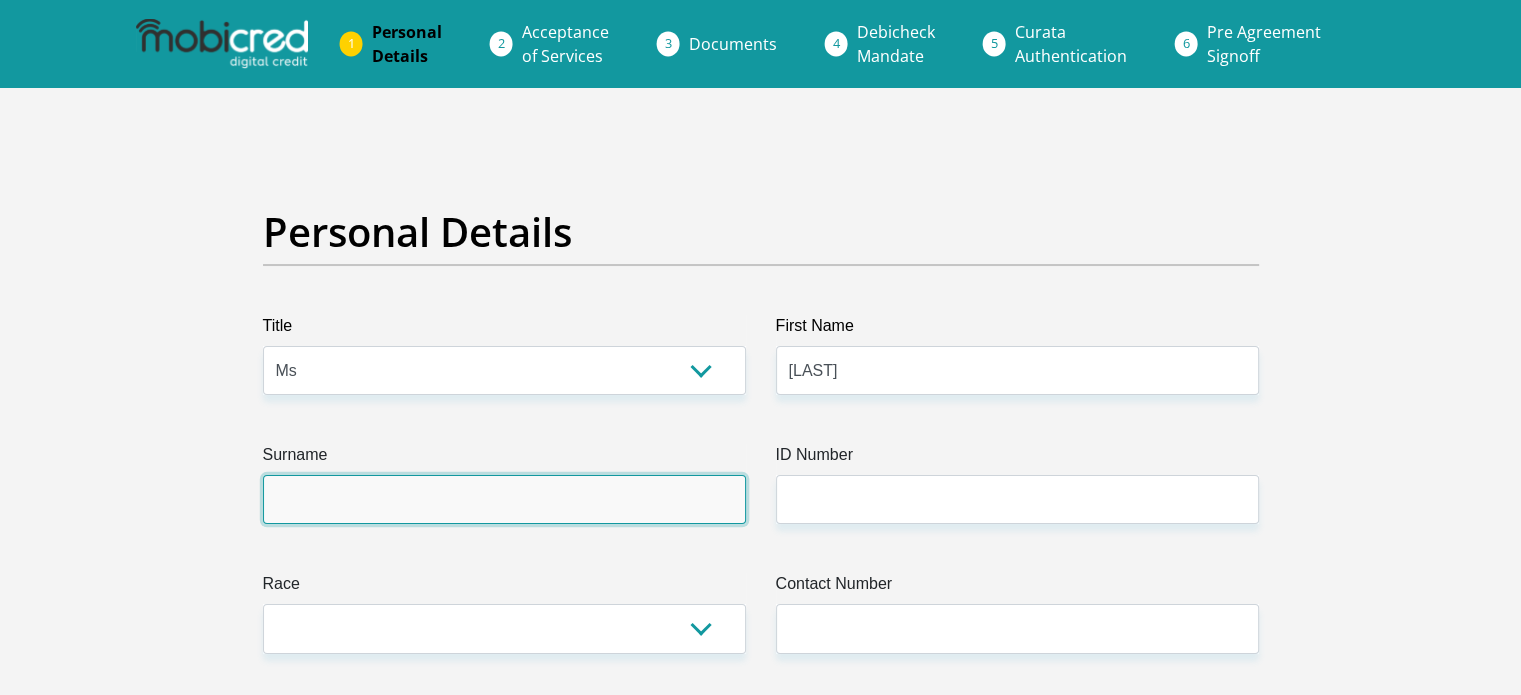 click on "Surname" at bounding box center [504, 499] 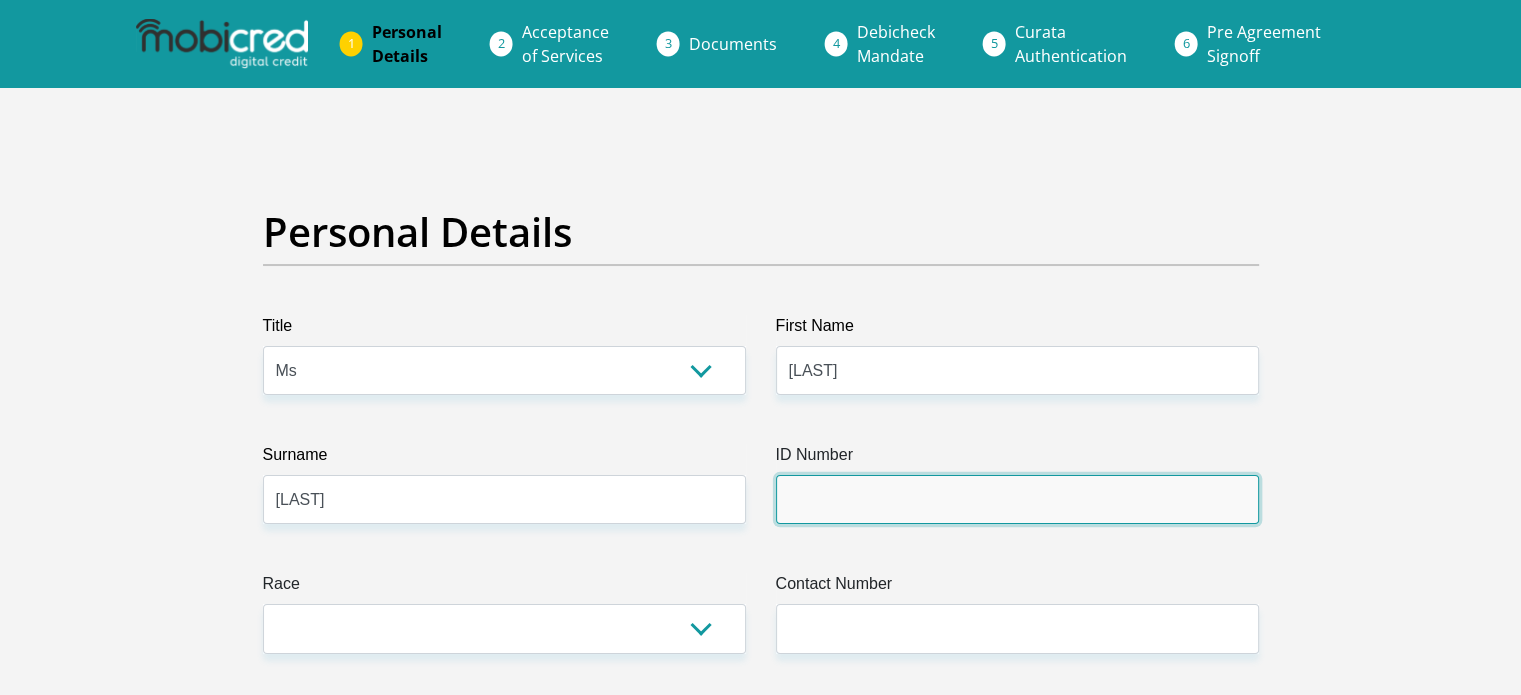 click on "ID Number" at bounding box center [1017, 499] 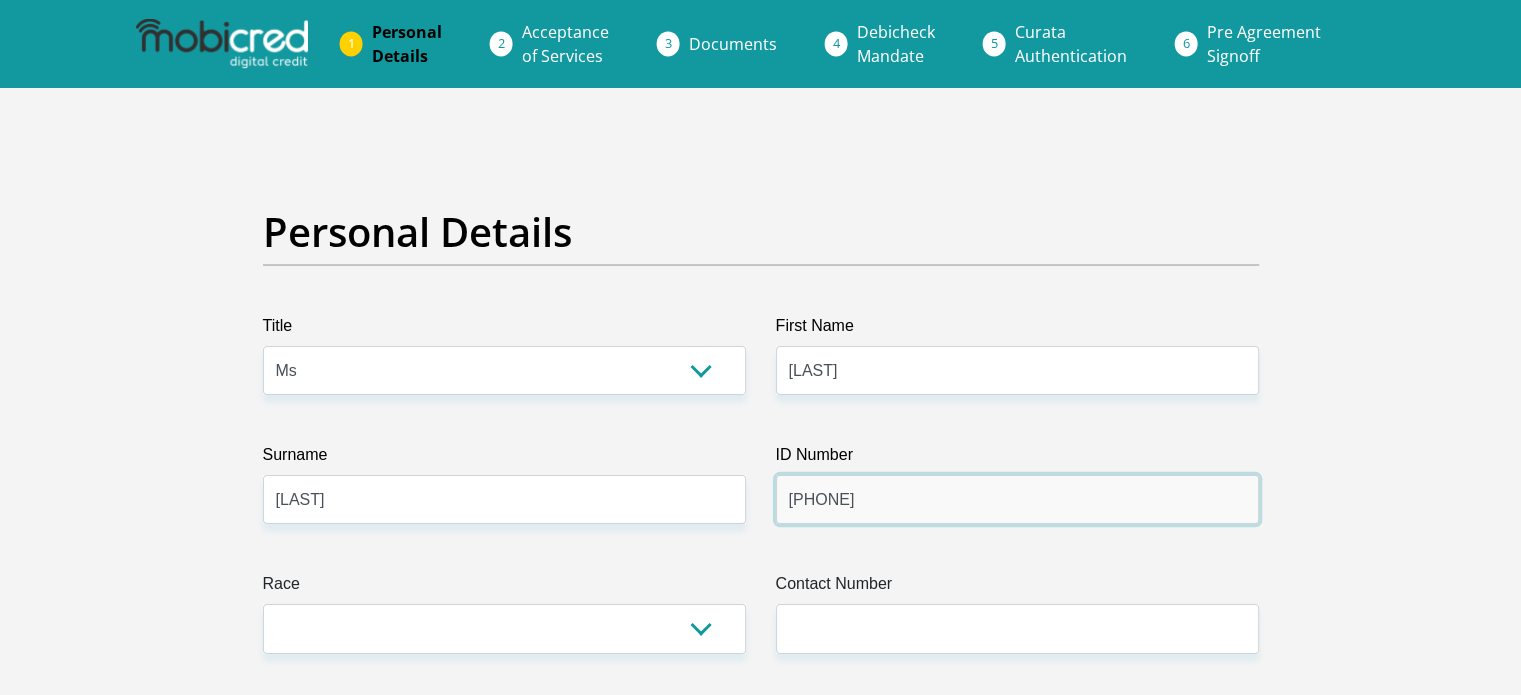 type on "[PHONE]" 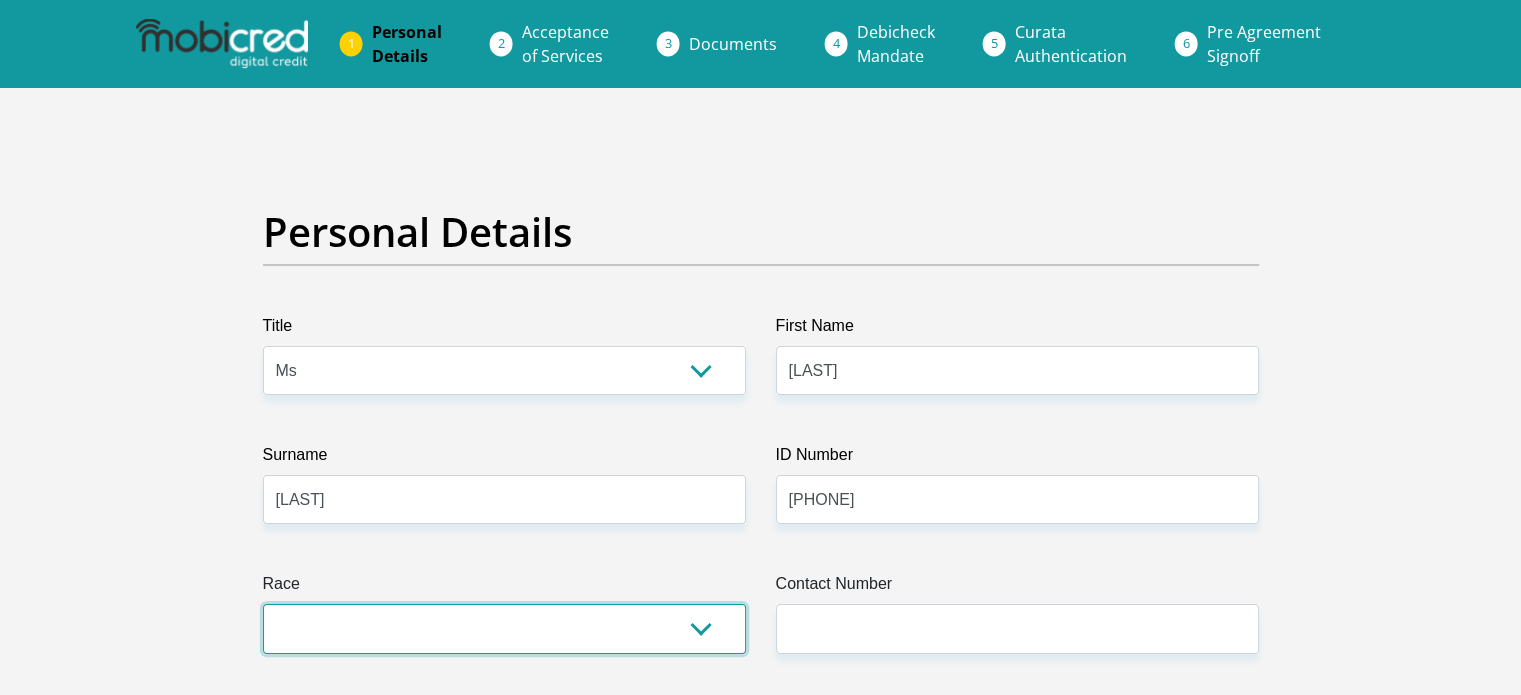 click on "Black
Coloured
Indian
White
Other" at bounding box center (504, 628) 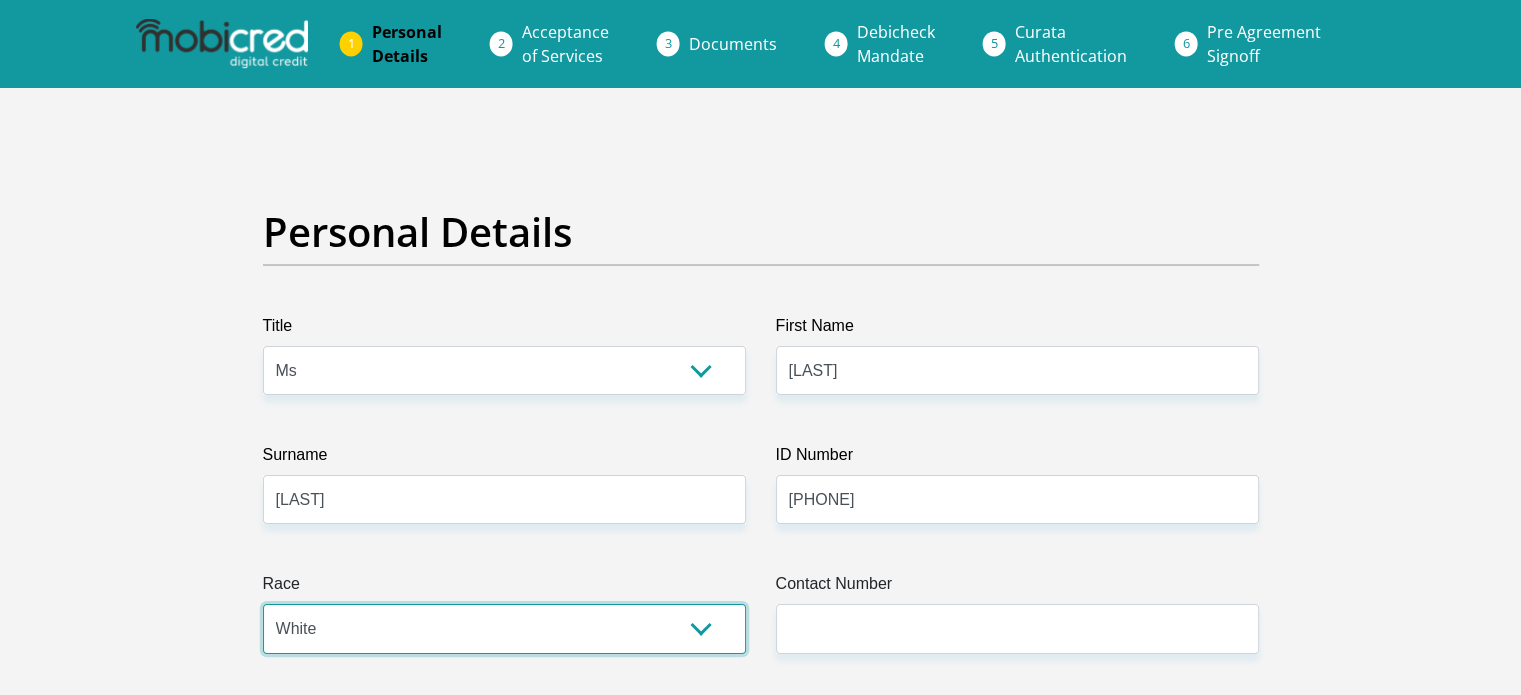 click on "Black
Coloured
Indian
White
Other" at bounding box center (504, 628) 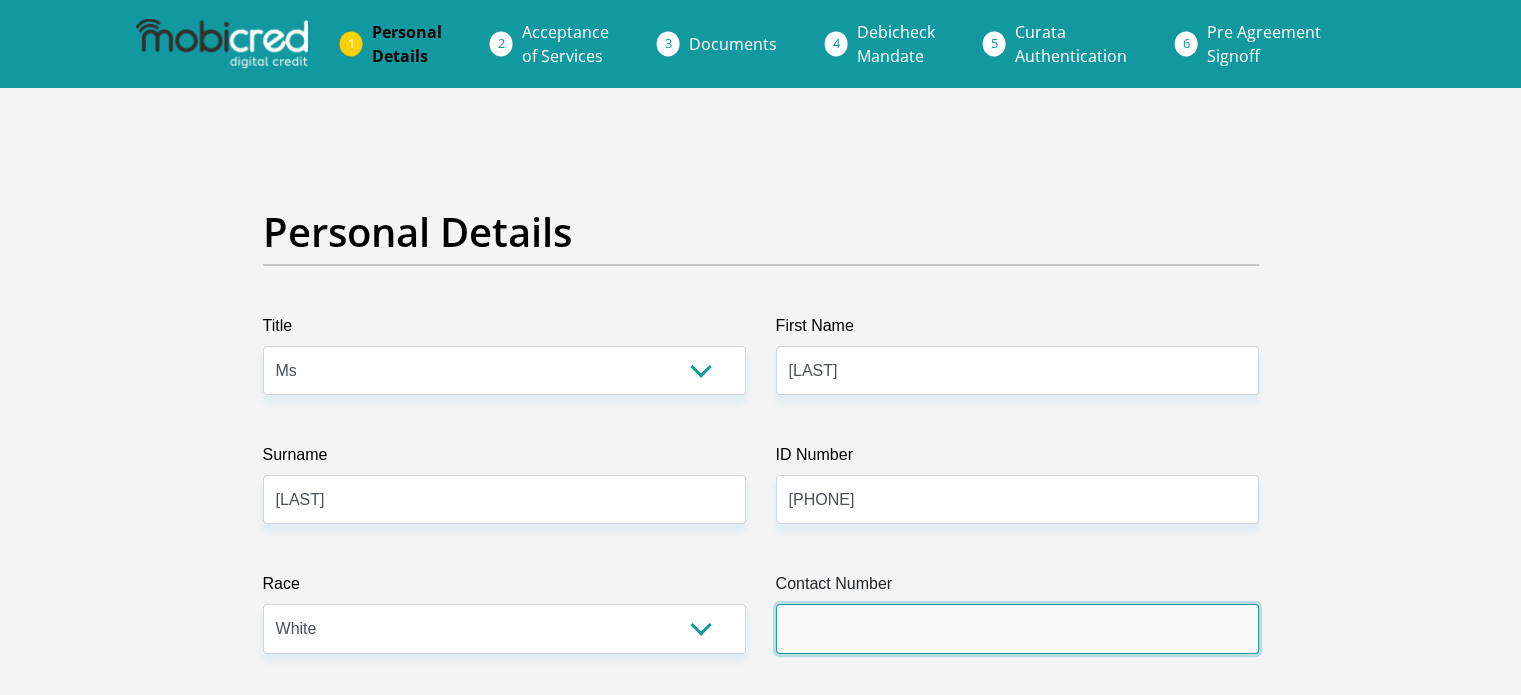 click on "Contact Number" at bounding box center (1017, 628) 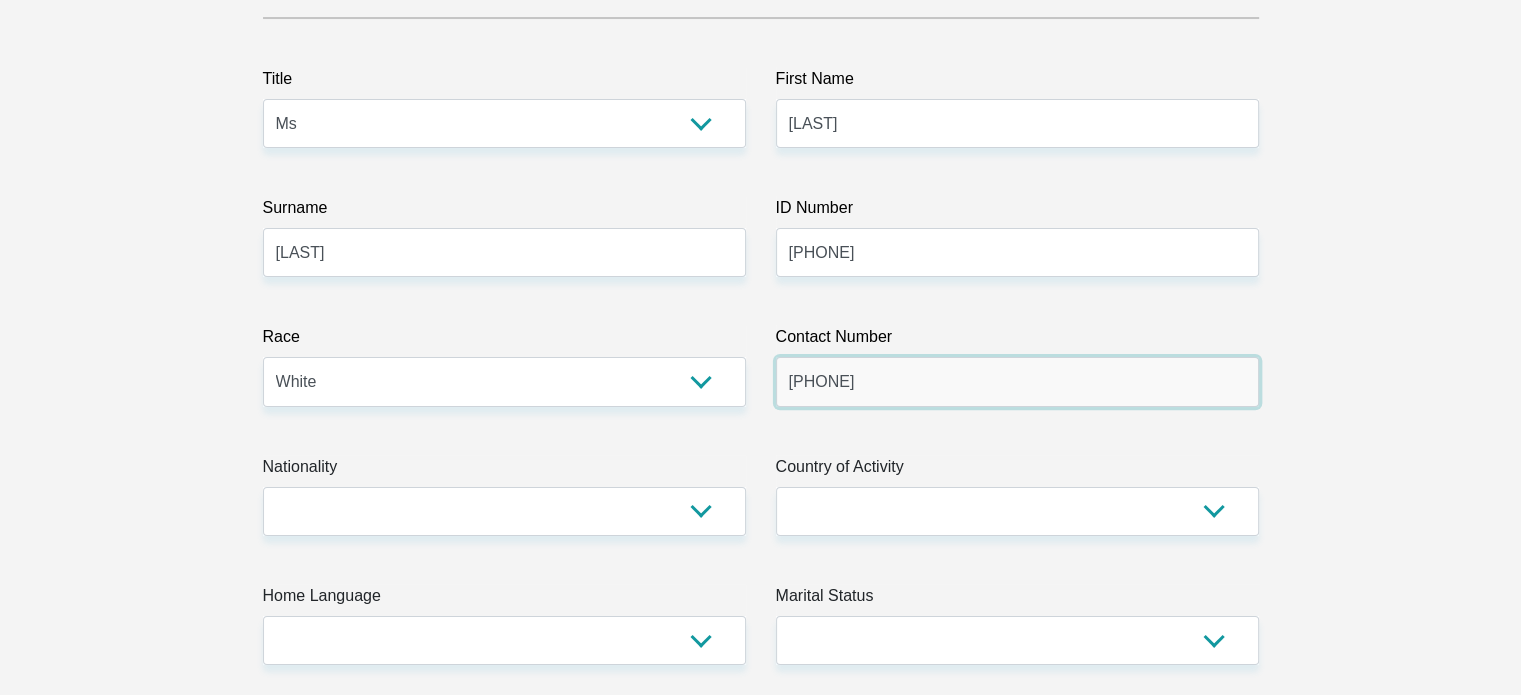 scroll, scrollTop: 300, scrollLeft: 0, axis: vertical 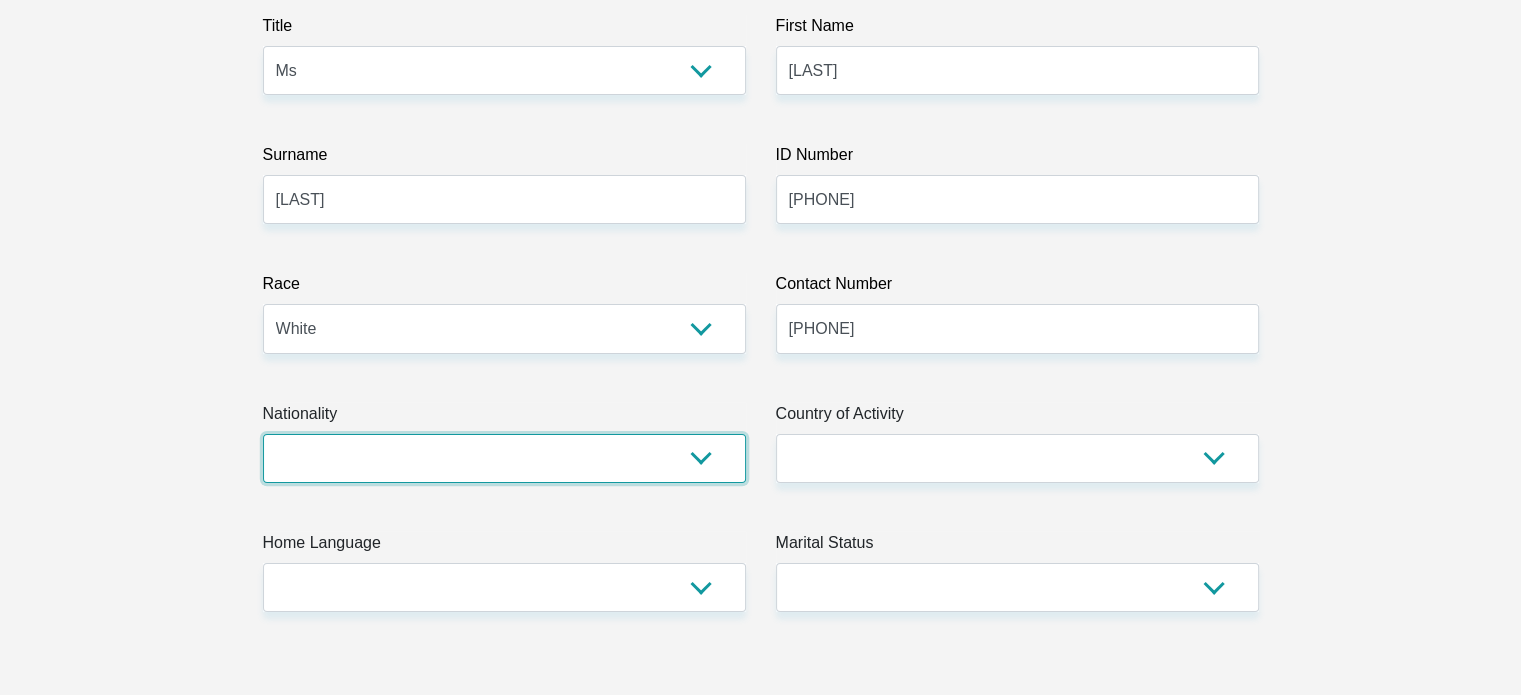 click on "South Africa
Afghanistan
Aland Islands
Albania
Algeria
America Samoa
American Virgin Islands
Andorra
Angola
Anguilla
Antarctica
Antigua and Barbuda
Argentina
Armenia
Aruba
Ascension Island
Australia
Austria
Azerbaijan
Bahamas
Bahrain
Bangladesh
Barbados
Chad" at bounding box center (504, 458) 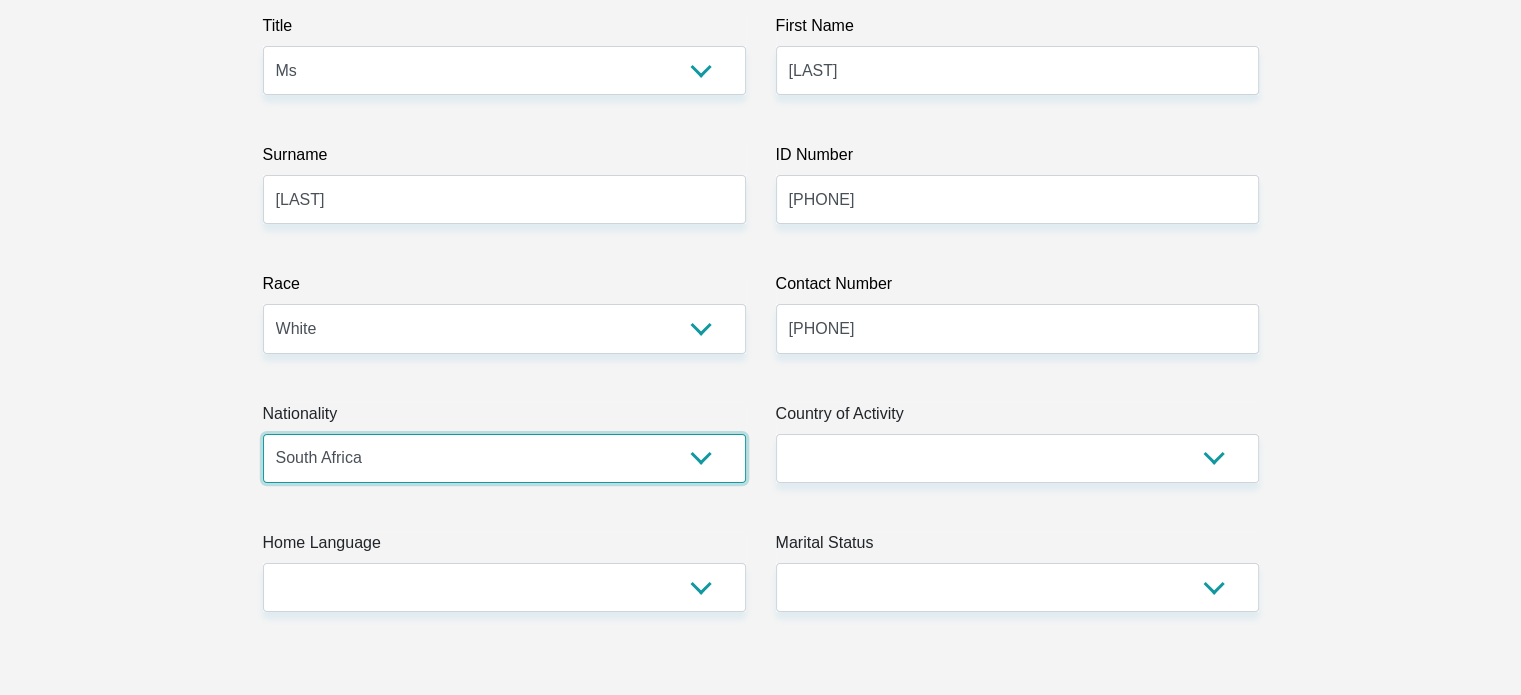 click on "South Africa
Afghanistan
Aland Islands
Albania
Algeria
America Samoa
American Virgin Islands
Andorra
Angola
Anguilla
Antarctica
Antigua and Barbuda
Argentina
Armenia
Aruba
Ascension Island
Australia
Austria
Azerbaijan
Bahamas
Bahrain
Bangladesh
Barbados
Chad" at bounding box center (504, 458) 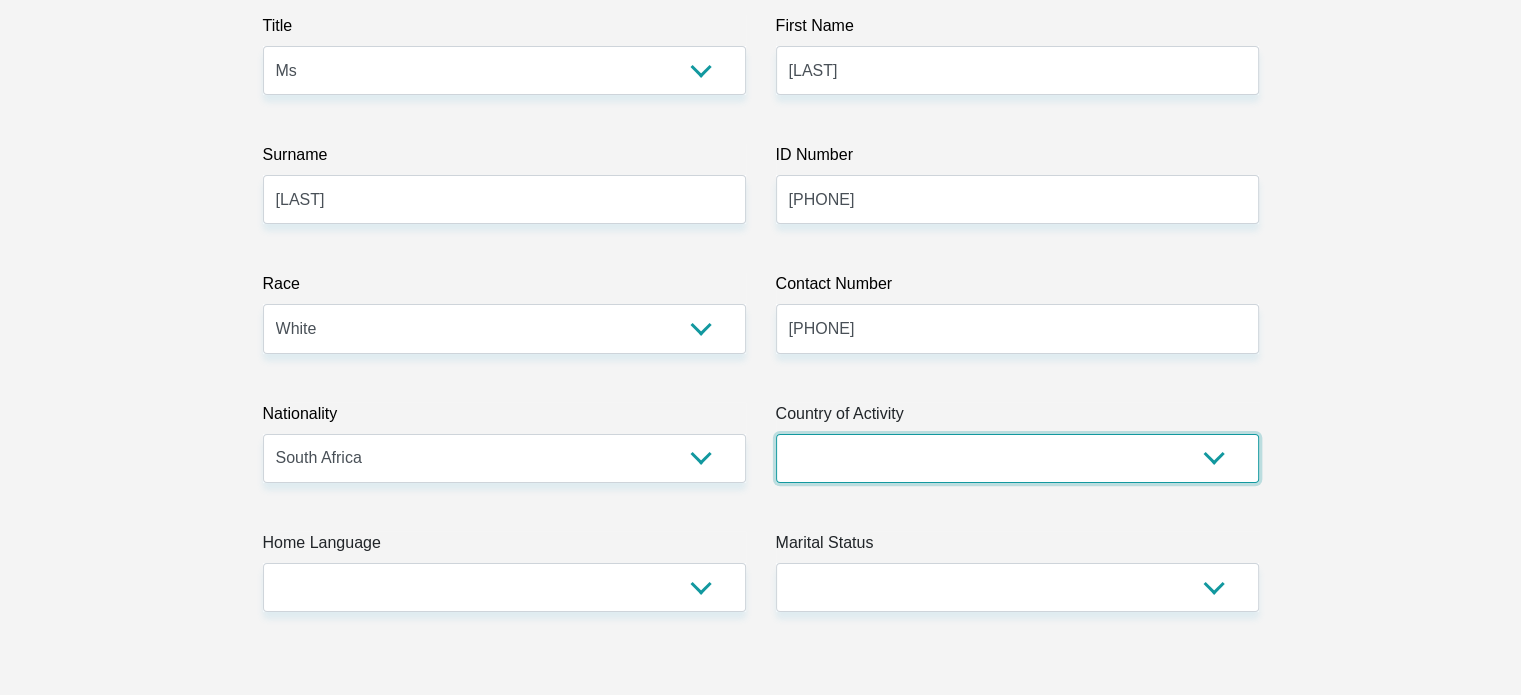 click on "South Africa
Afghanistan
Aland Islands
Albania
Algeria
America Samoa
American Virgin Islands
Andorra
Angola
Anguilla
Antarctica
Antigua and Barbuda
Argentina
Armenia
Aruba
Ascension Island
Australia
Austria
Azerbaijan
Chad" at bounding box center (1017, 458) 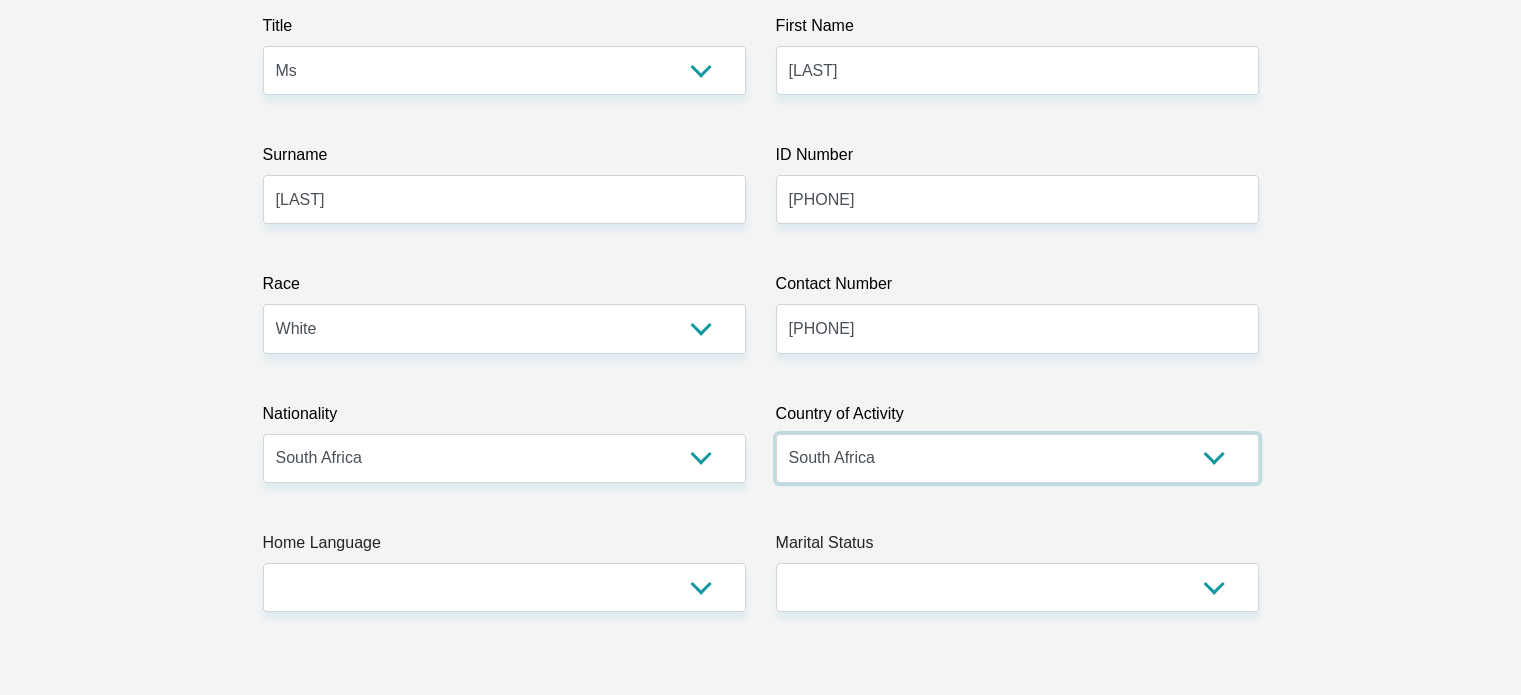 click on "South Africa
Afghanistan
Aland Islands
Albania
Algeria
America Samoa
American Virgin Islands
Andorra
Angola
Anguilla
Antarctica
Antigua and Barbuda
Argentina
Armenia
Aruba
Ascension Island
Australia
Austria
Azerbaijan
Chad" at bounding box center [1017, 458] 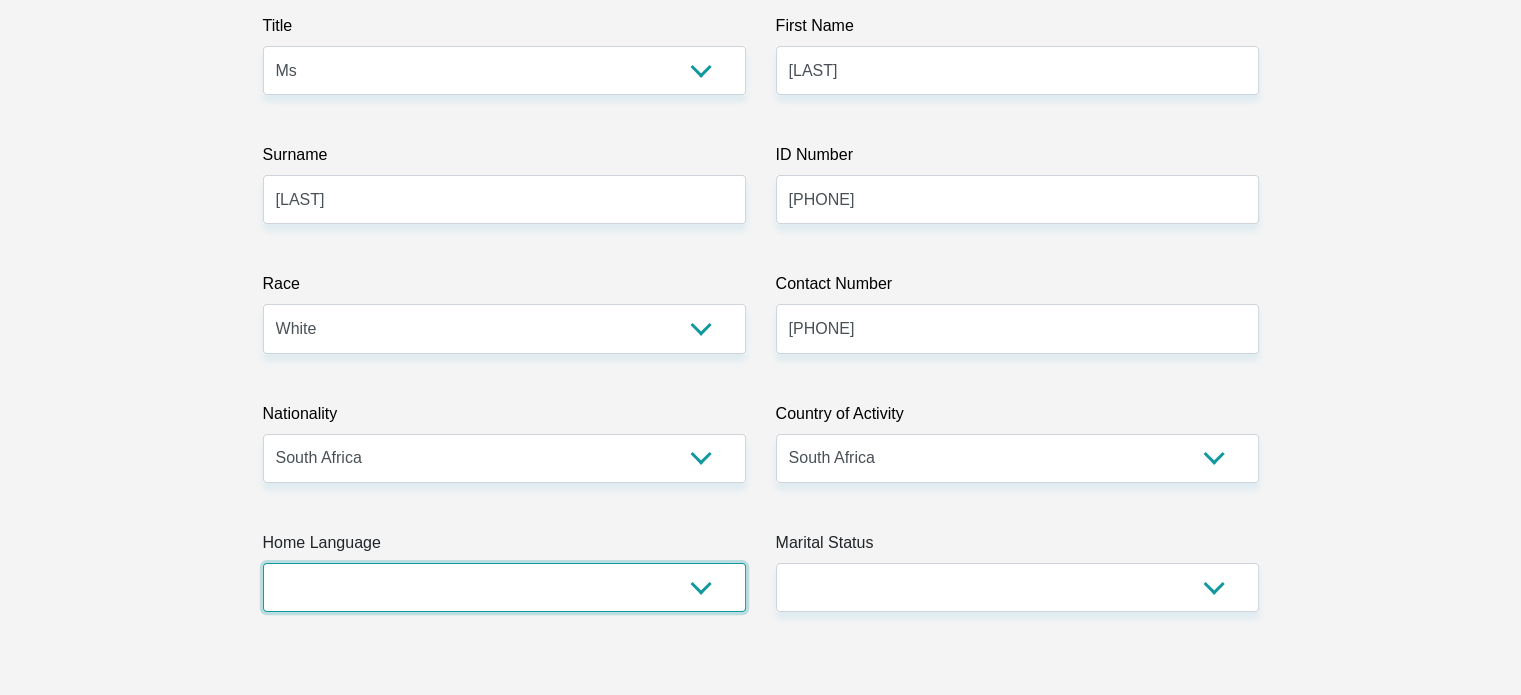 click on "Afrikaans
English
Sepedi
South Ndebele
Southern Sotho
Swati
Tsonga
Tswana
Venda
Xhosa
Zulu
Other" at bounding box center [504, 587] 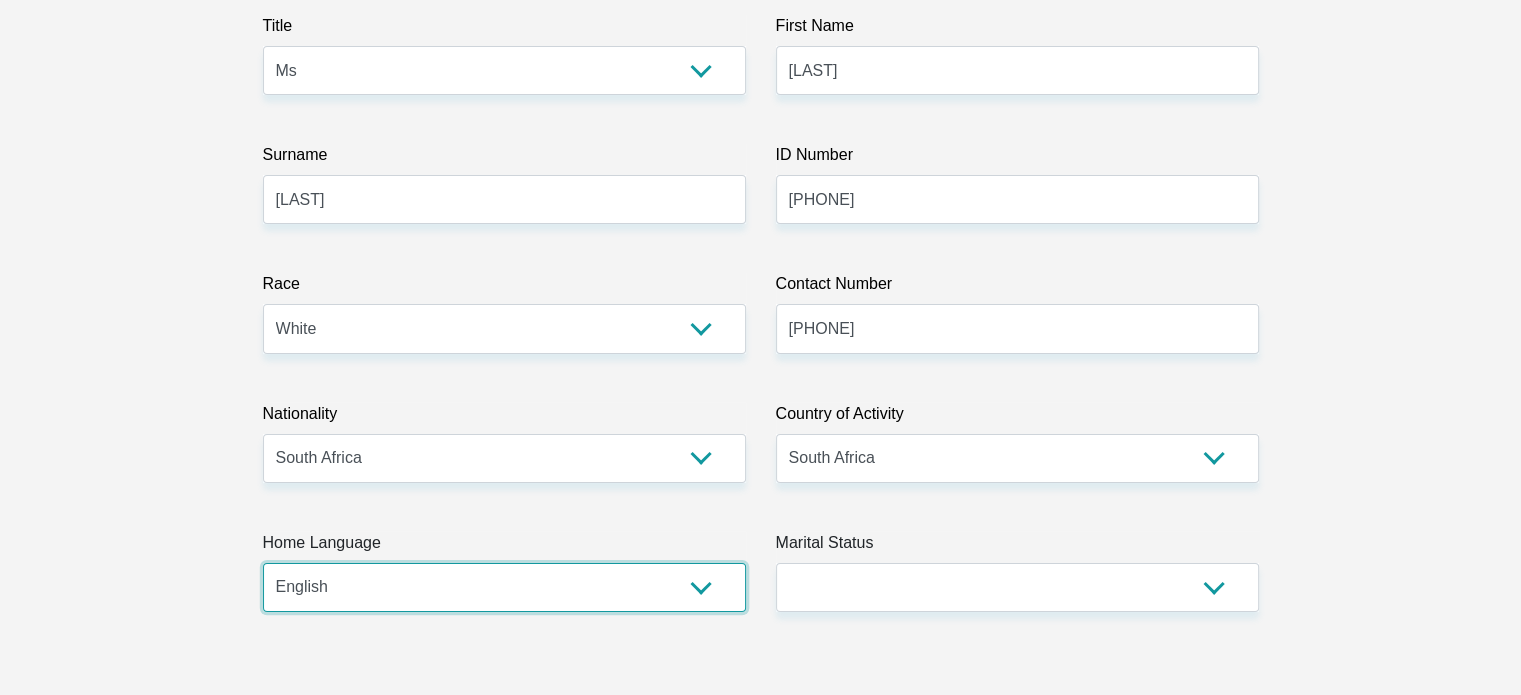 click on "Afrikaans
English
Sepedi
South Ndebele
Southern Sotho
Swati
Tsonga
Tswana
Venda
Xhosa
Zulu
Other" at bounding box center (504, 587) 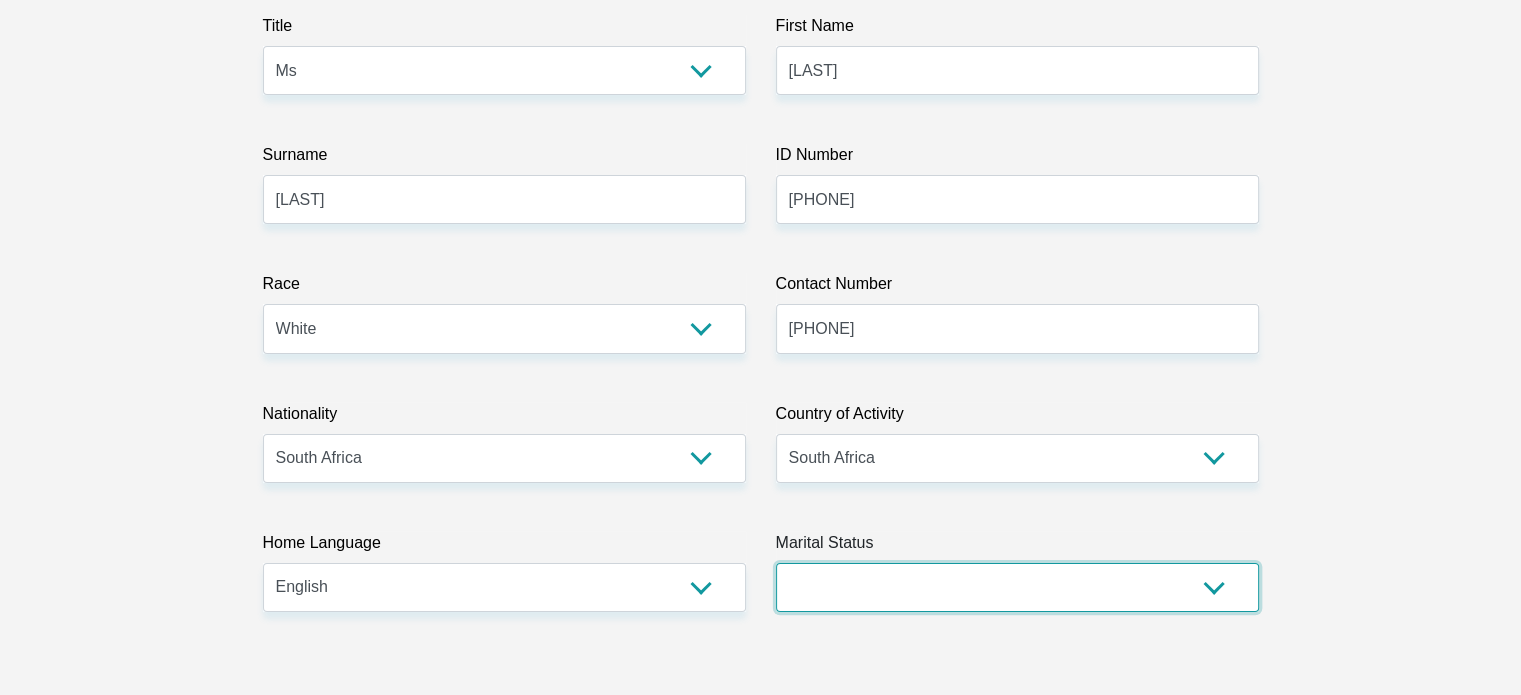 click on "Married ANC
Single
Divorced
Widowed
Married COP or Customary Law" at bounding box center (1017, 587) 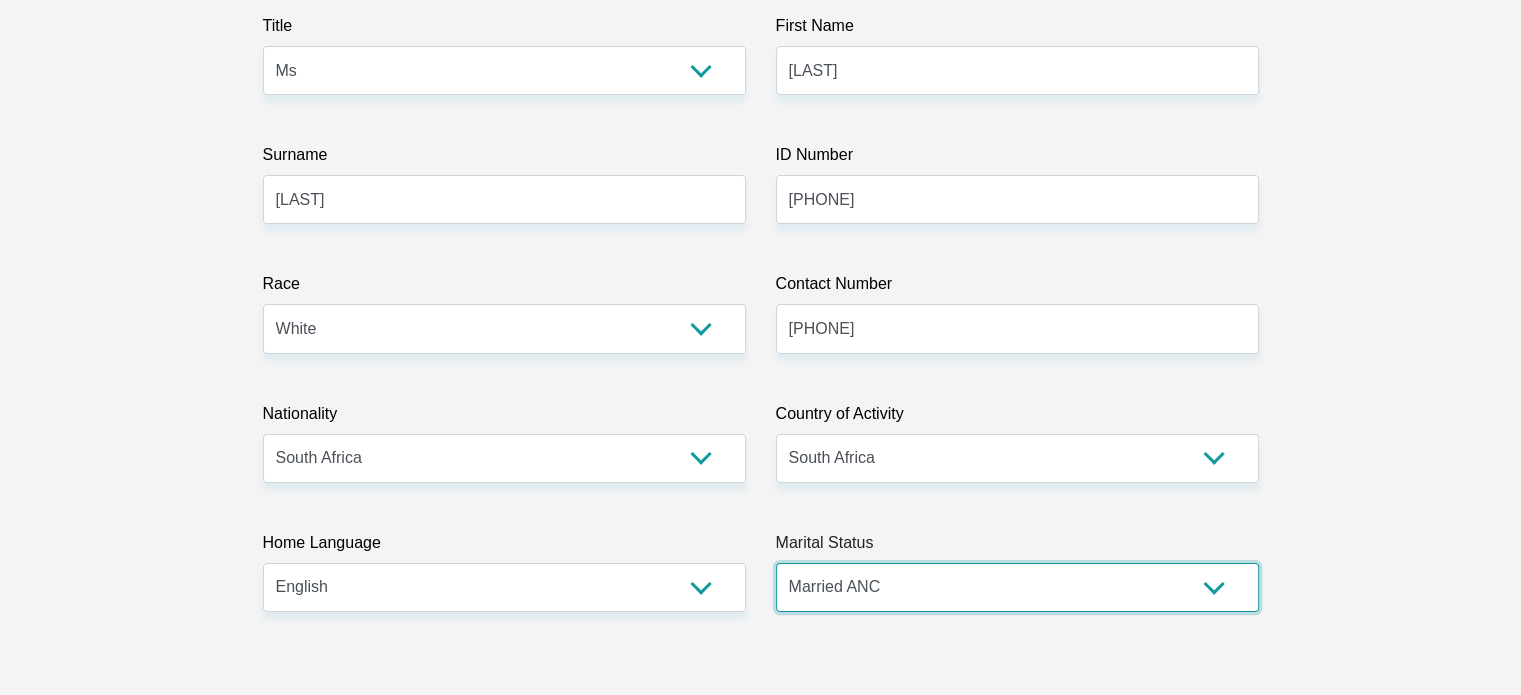 click on "Married ANC
Single
Divorced
Widowed
Married COP or Customary Law" at bounding box center (1017, 587) 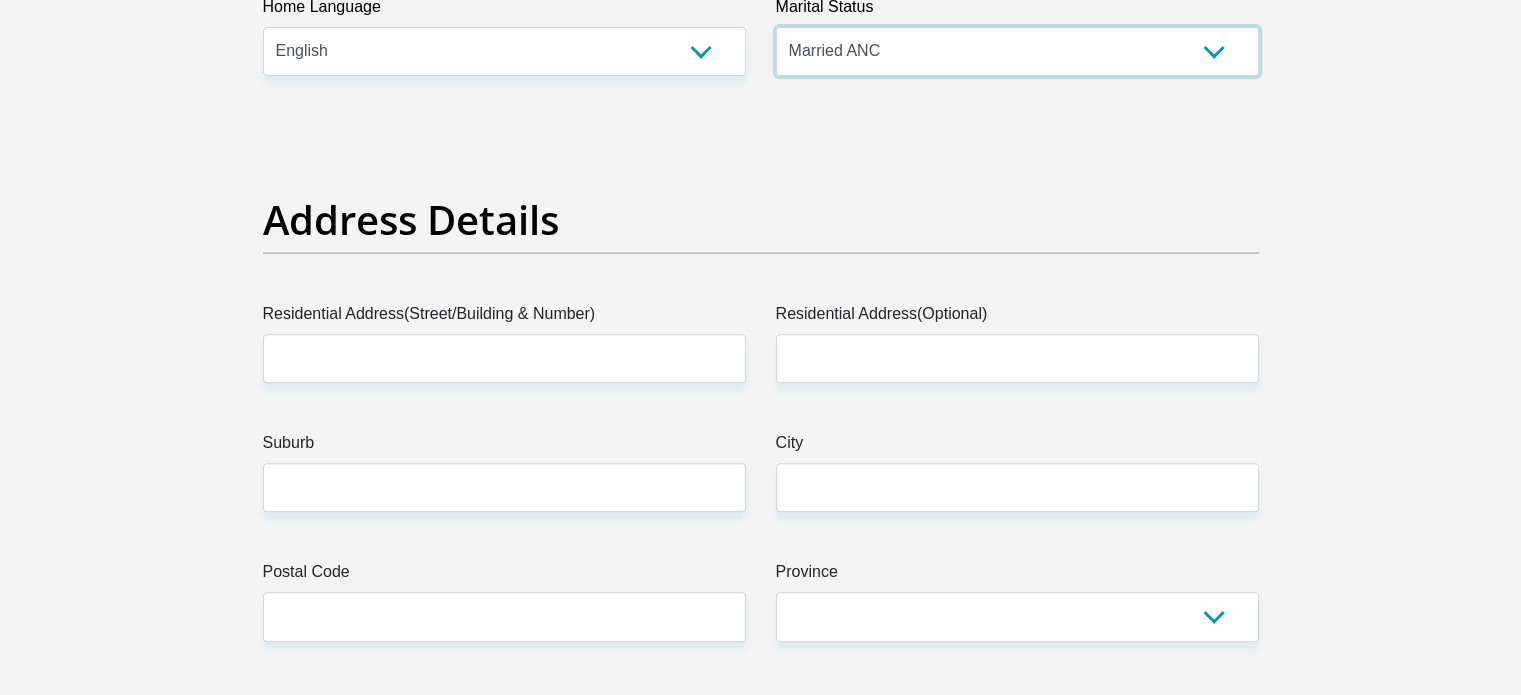 scroll, scrollTop: 900, scrollLeft: 0, axis: vertical 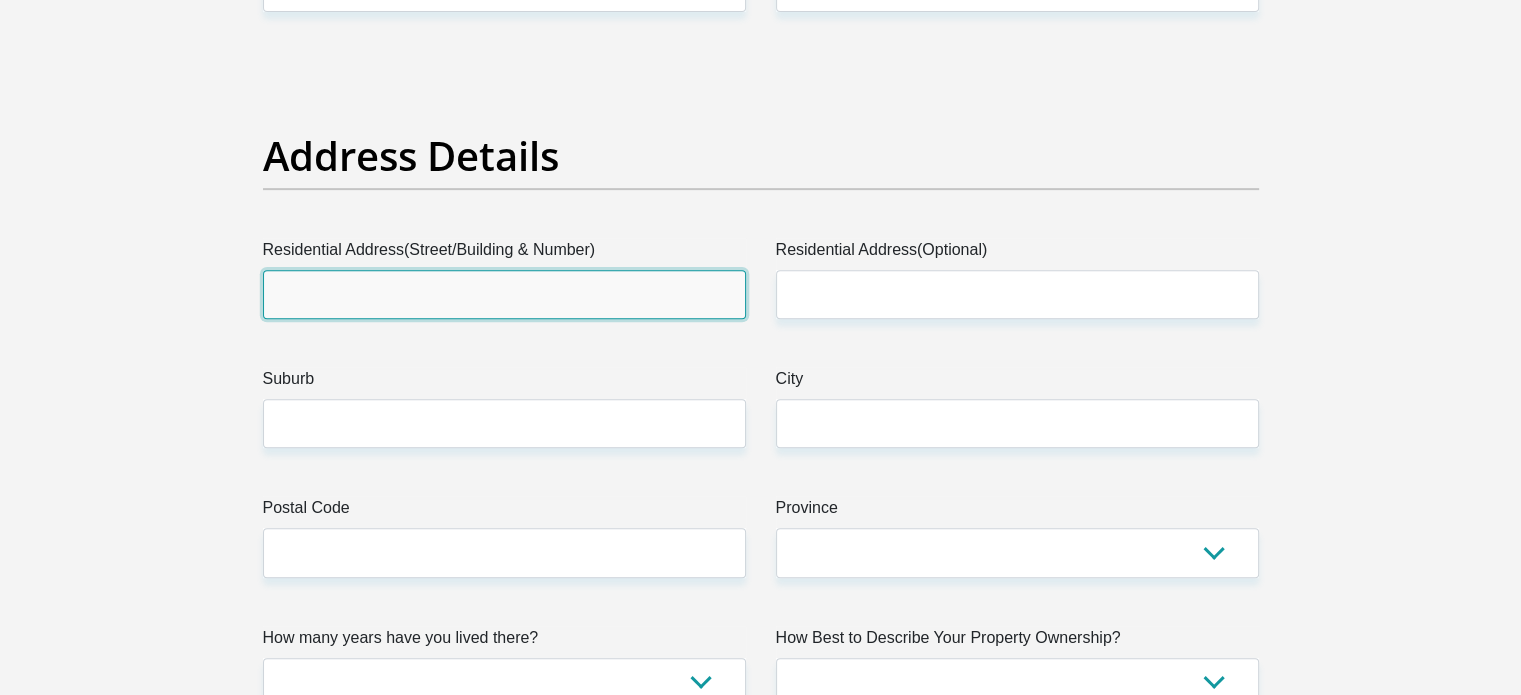 click on "Residential Address(Street/Building & Number)" at bounding box center (504, 294) 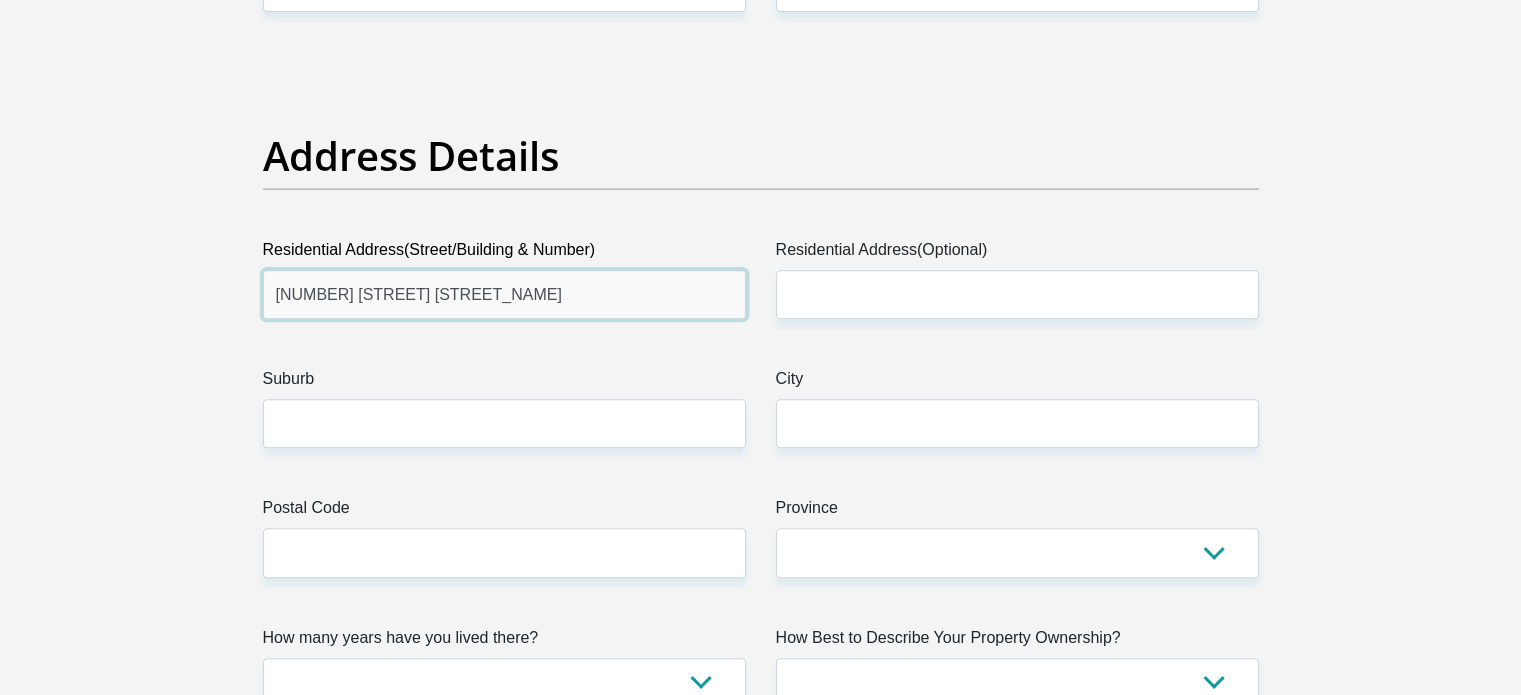 type on "[NUMBER] [STREET] [STREET_NAME]" 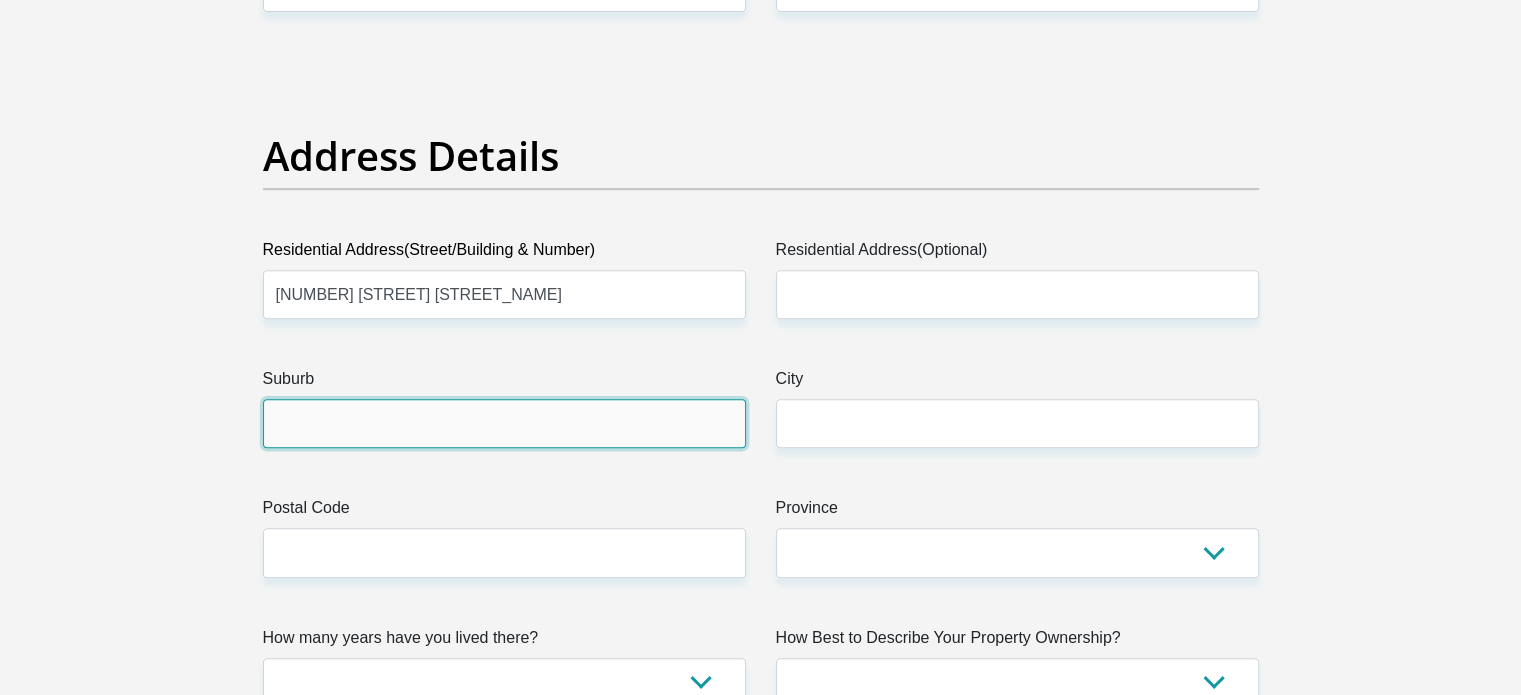 click on "Suburb" at bounding box center [504, 423] 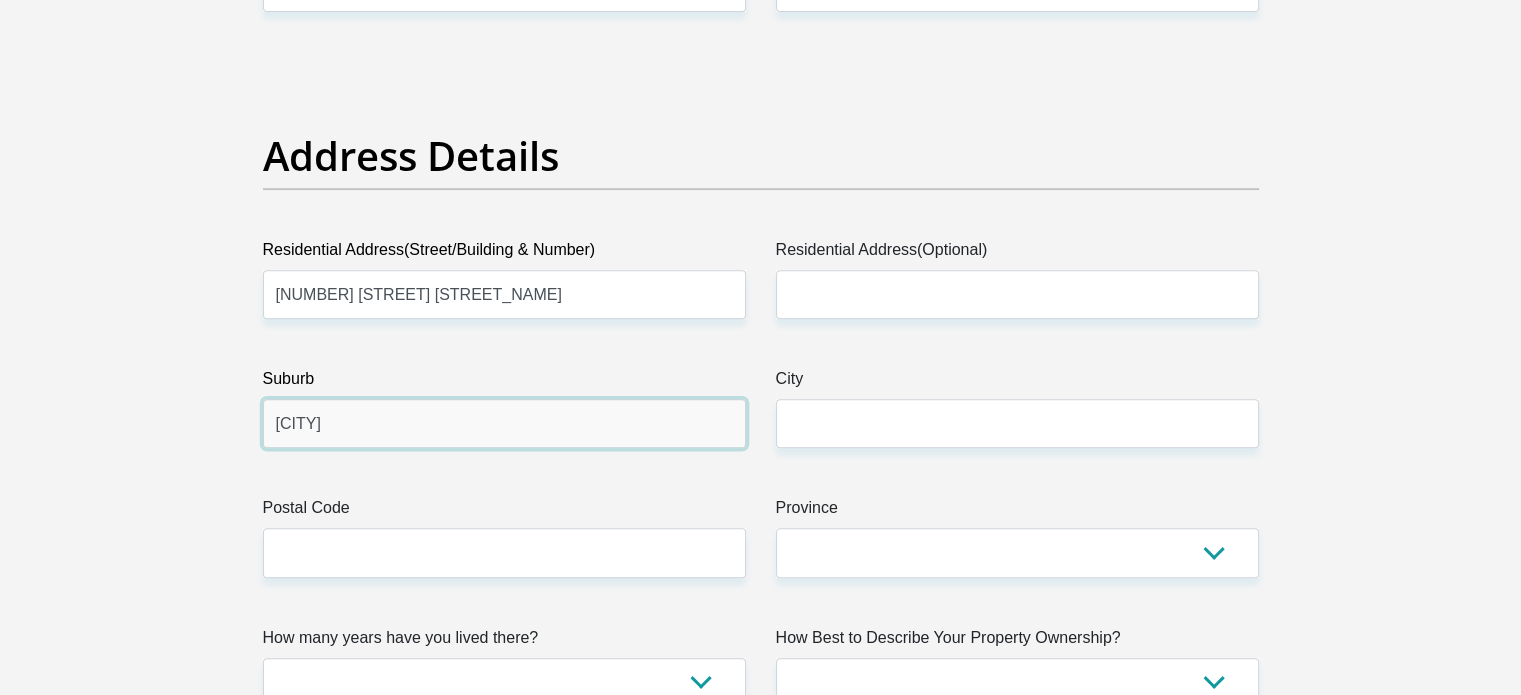 type on "[CITY]" 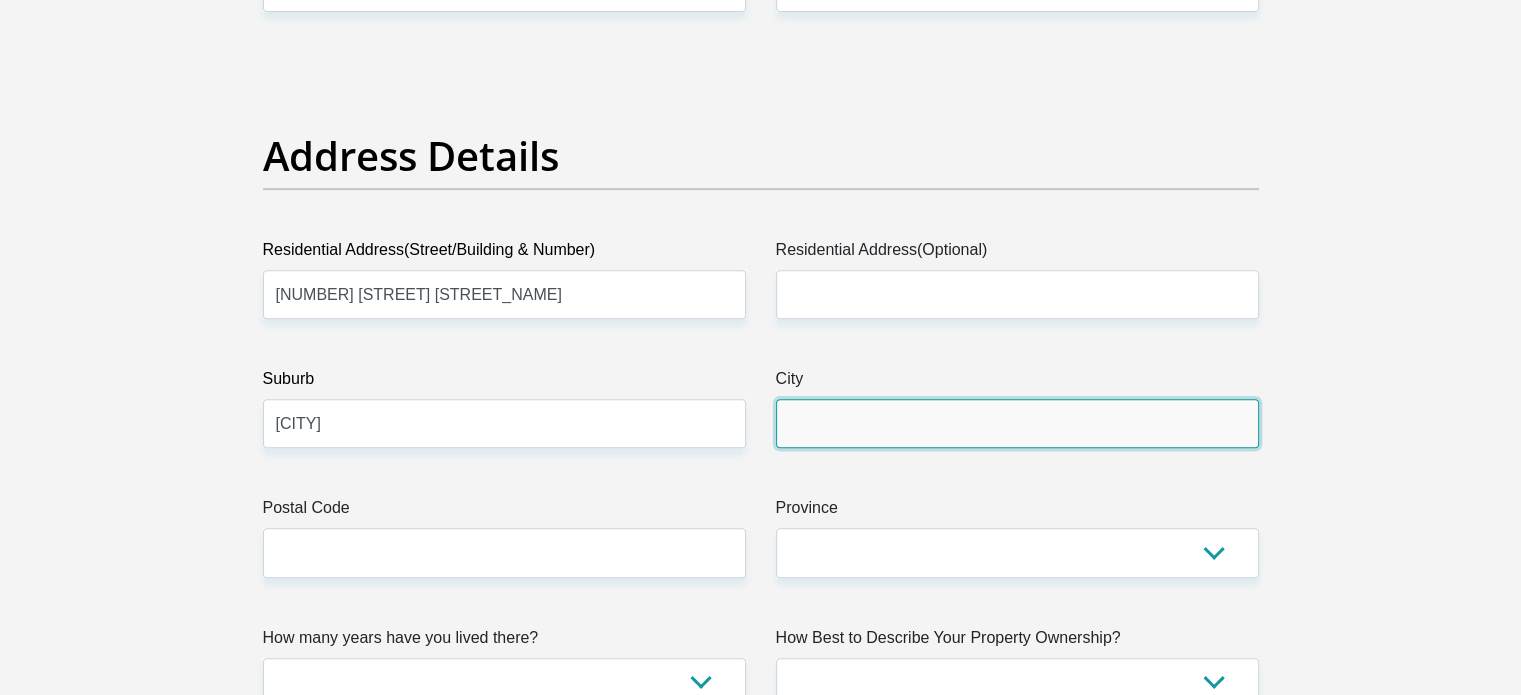click on "City" at bounding box center (1017, 423) 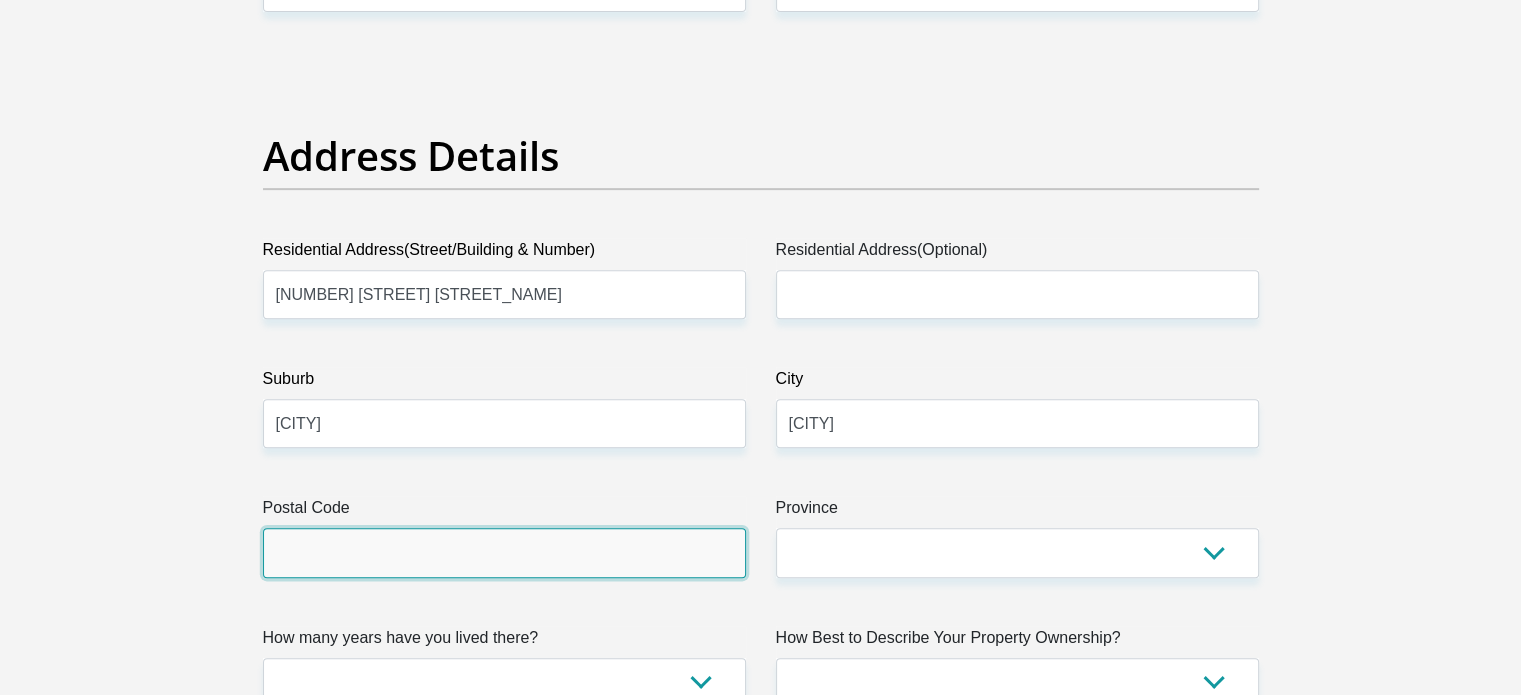 click on "Postal Code" at bounding box center (504, 552) 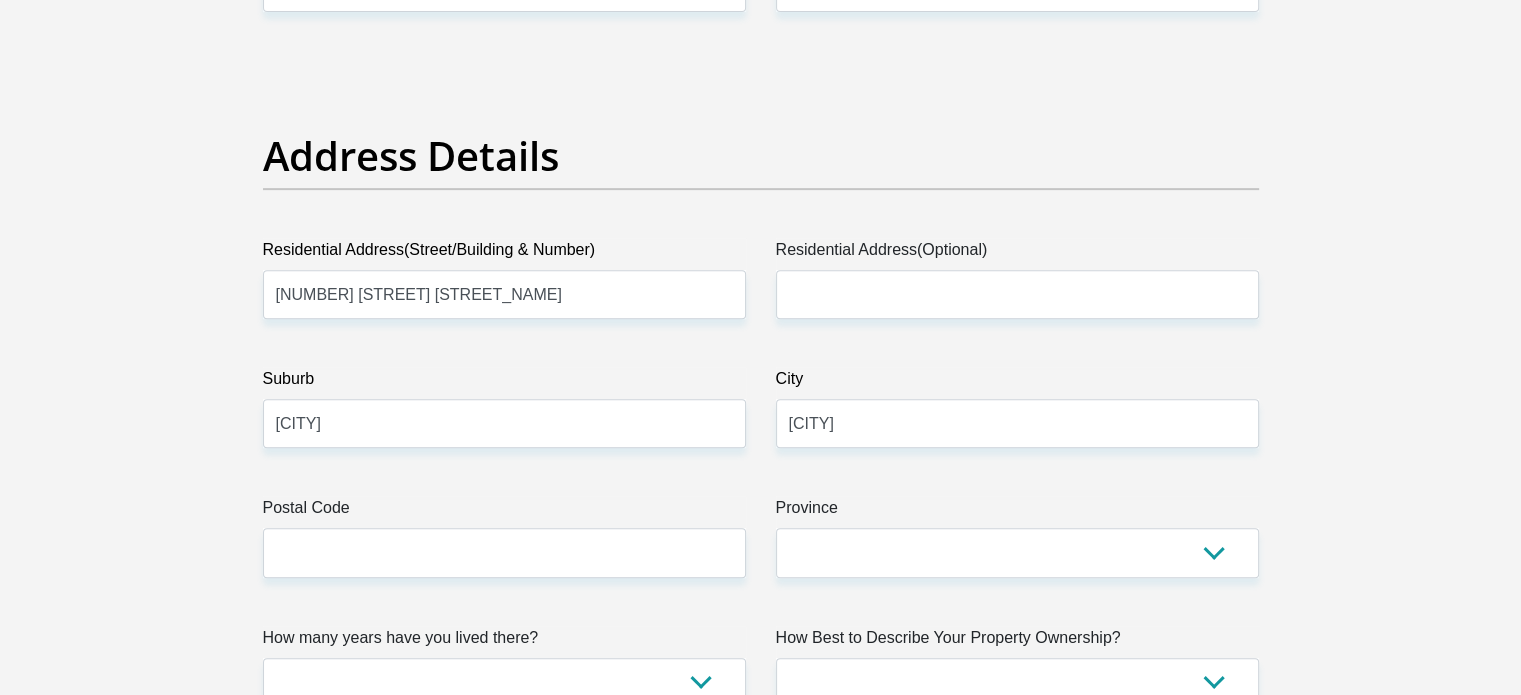 click on "[LAST]
ID Number
[SSN]
Please input valid ID number
Race
Black
Coloured
Indian
White
Other
Contact Number
[PHONE]
Please input valid contact number
Nationality
[COUNTRY]
[COUNTRY]
[COUNTRY]  [COUNTRY]  [COUNTRY]" at bounding box center [761, 2667] 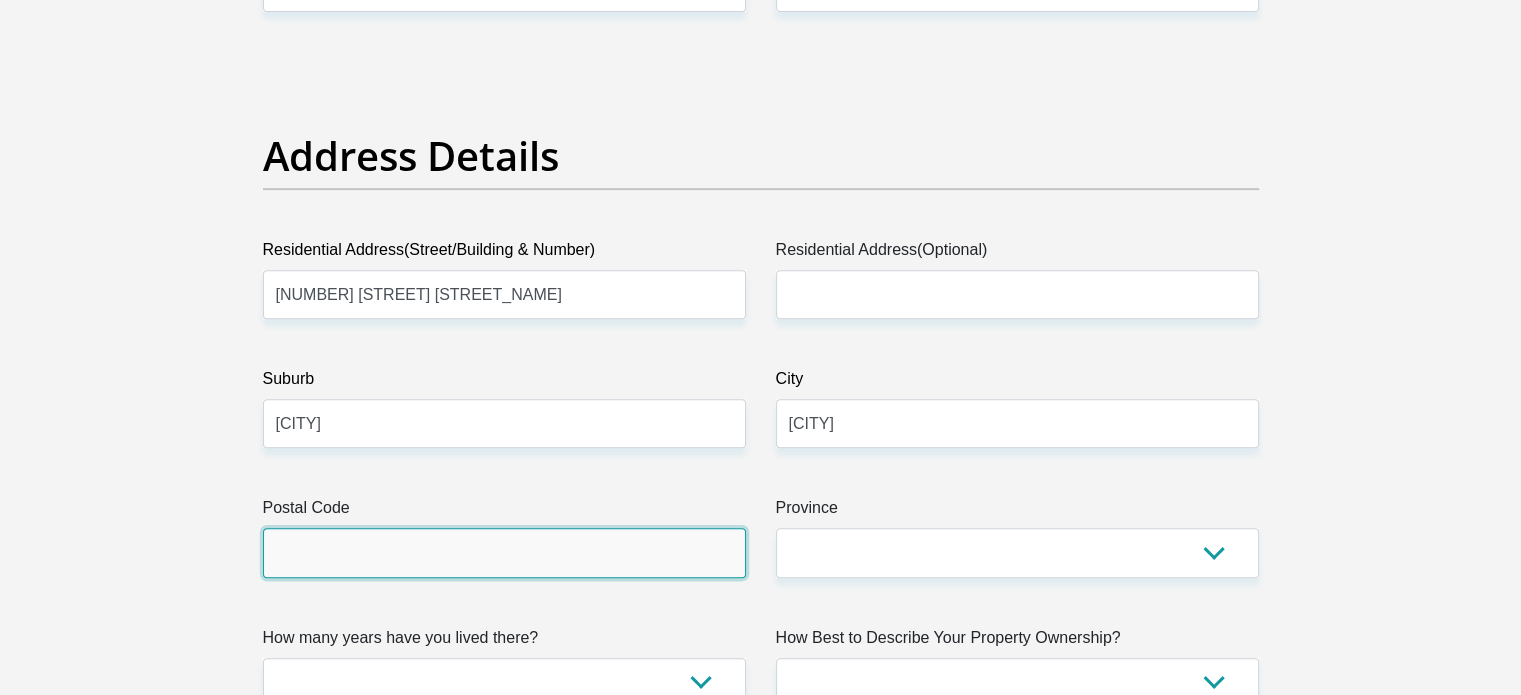 drag, startPoint x: 477, startPoint y: 563, endPoint x: 463, endPoint y: 571, distance: 16.124516 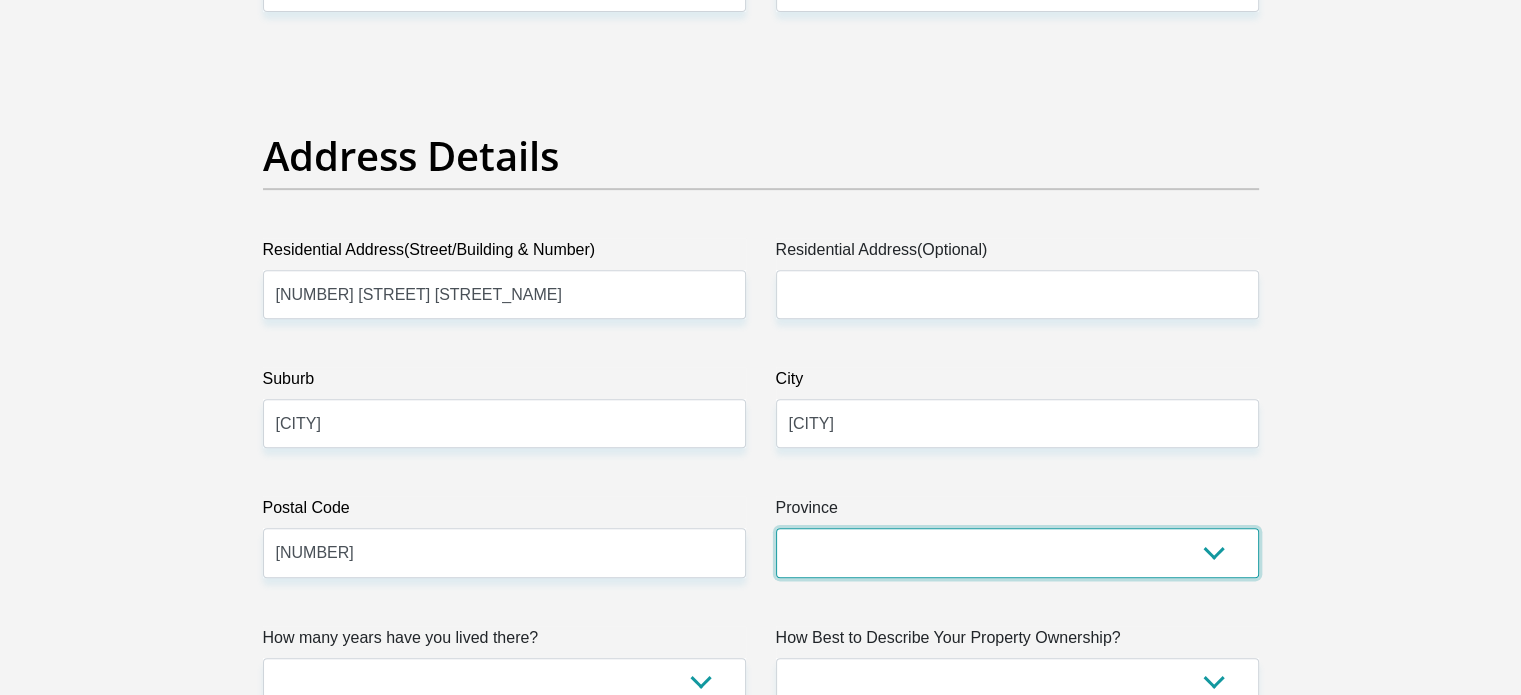 drag, startPoint x: 856, startPoint y: 532, endPoint x: 854, endPoint y: 543, distance: 11.18034 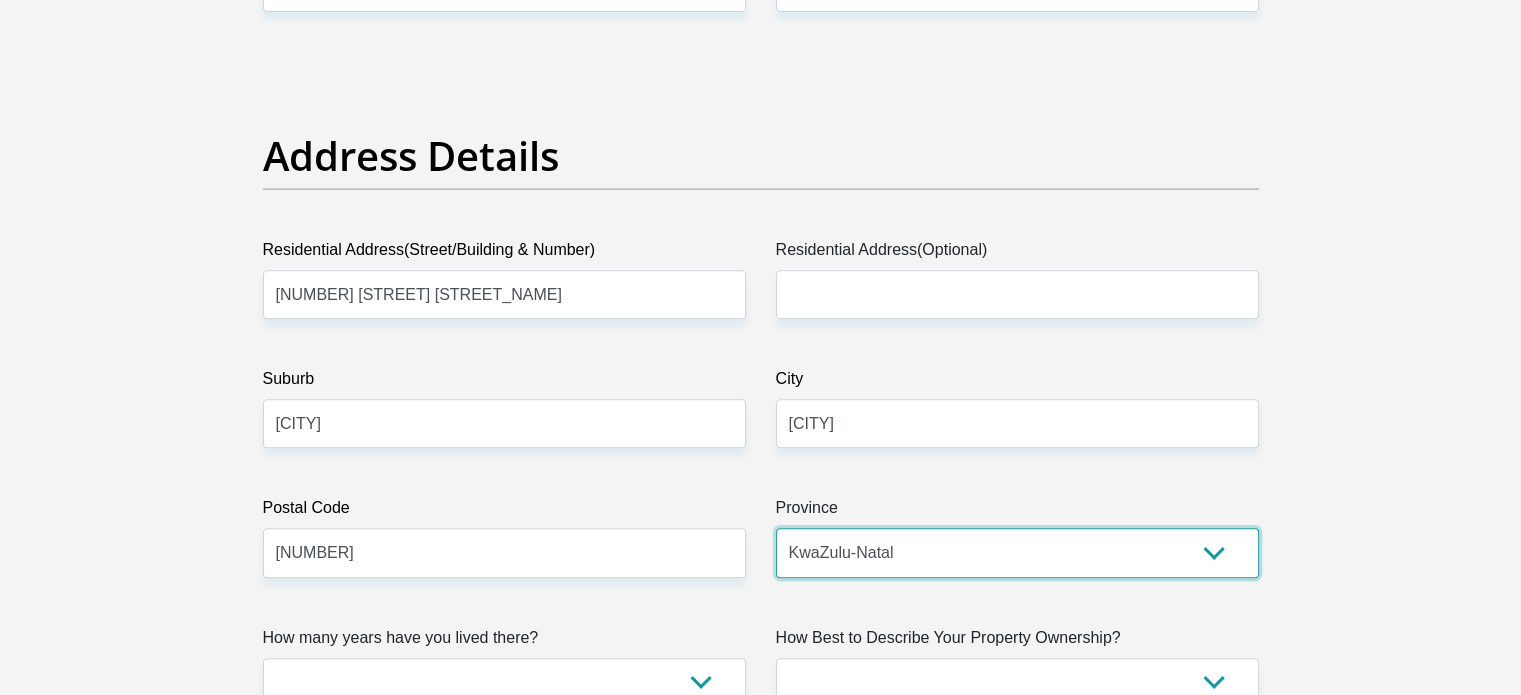 click on "Eastern Cape
Free State
Gauteng
KwaZulu-Natal
Limpopo
Mpumalanga
Northern Cape
North West
Western Cape" at bounding box center [1017, 552] 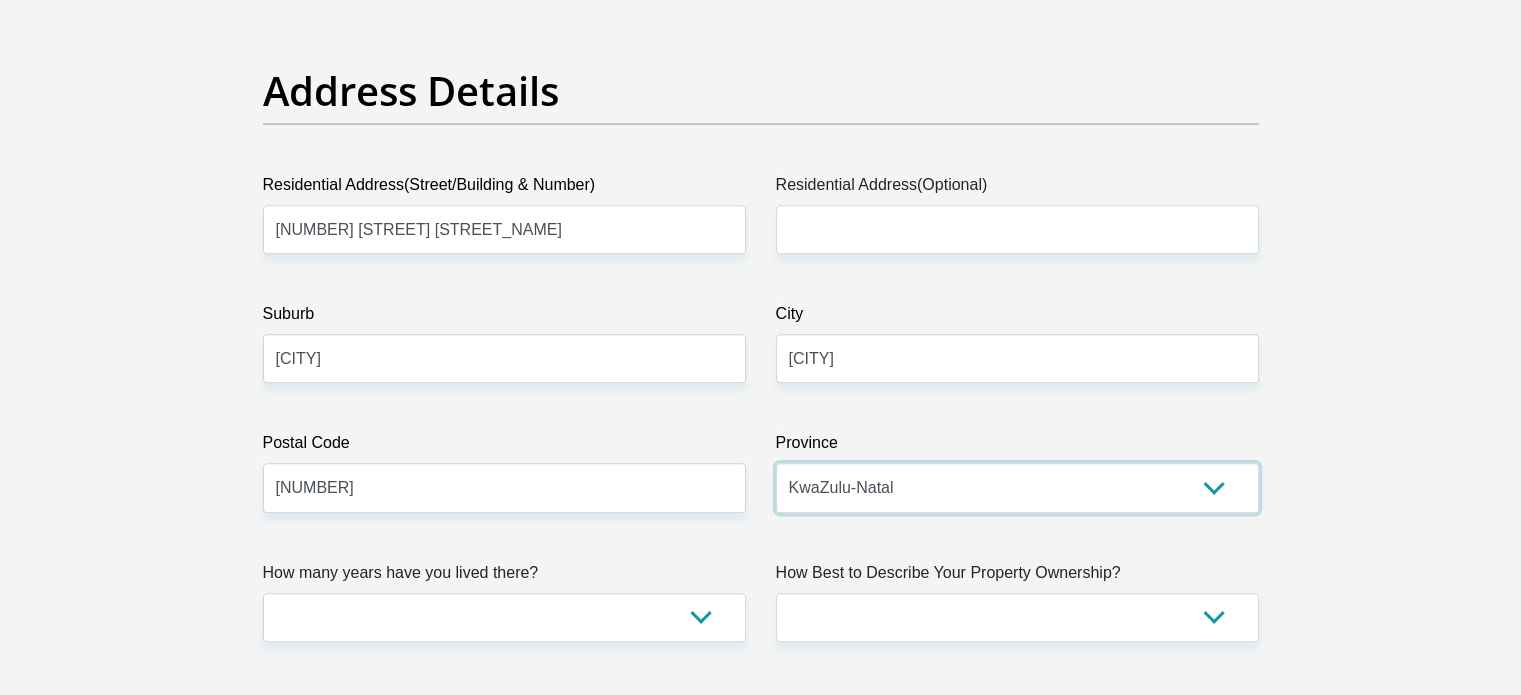 scroll, scrollTop: 1000, scrollLeft: 0, axis: vertical 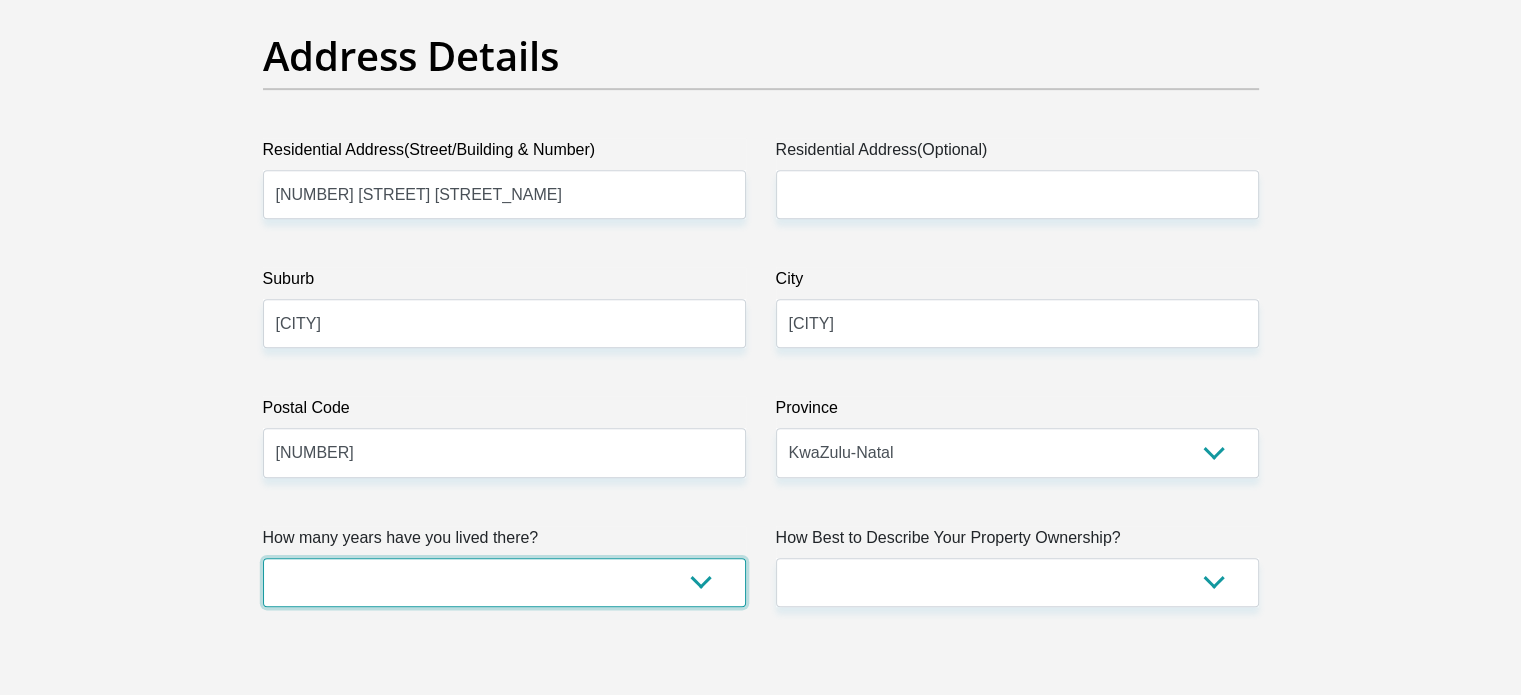 click on "less than 1 year
1-3 years
3-5 years
5+ years" at bounding box center [504, 582] 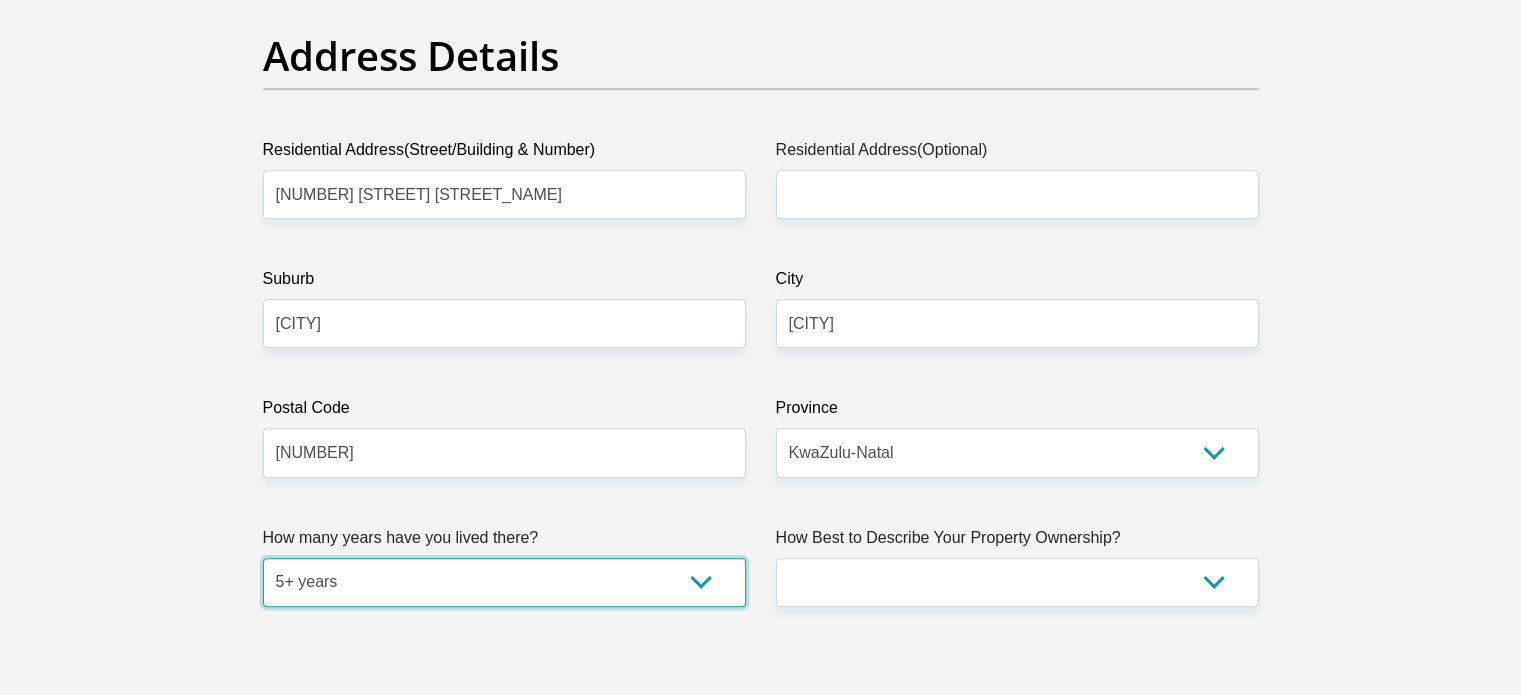 click on "less than 1 year
1-3 years
3-5 years
5+ years" at bounding box center [504, 582] 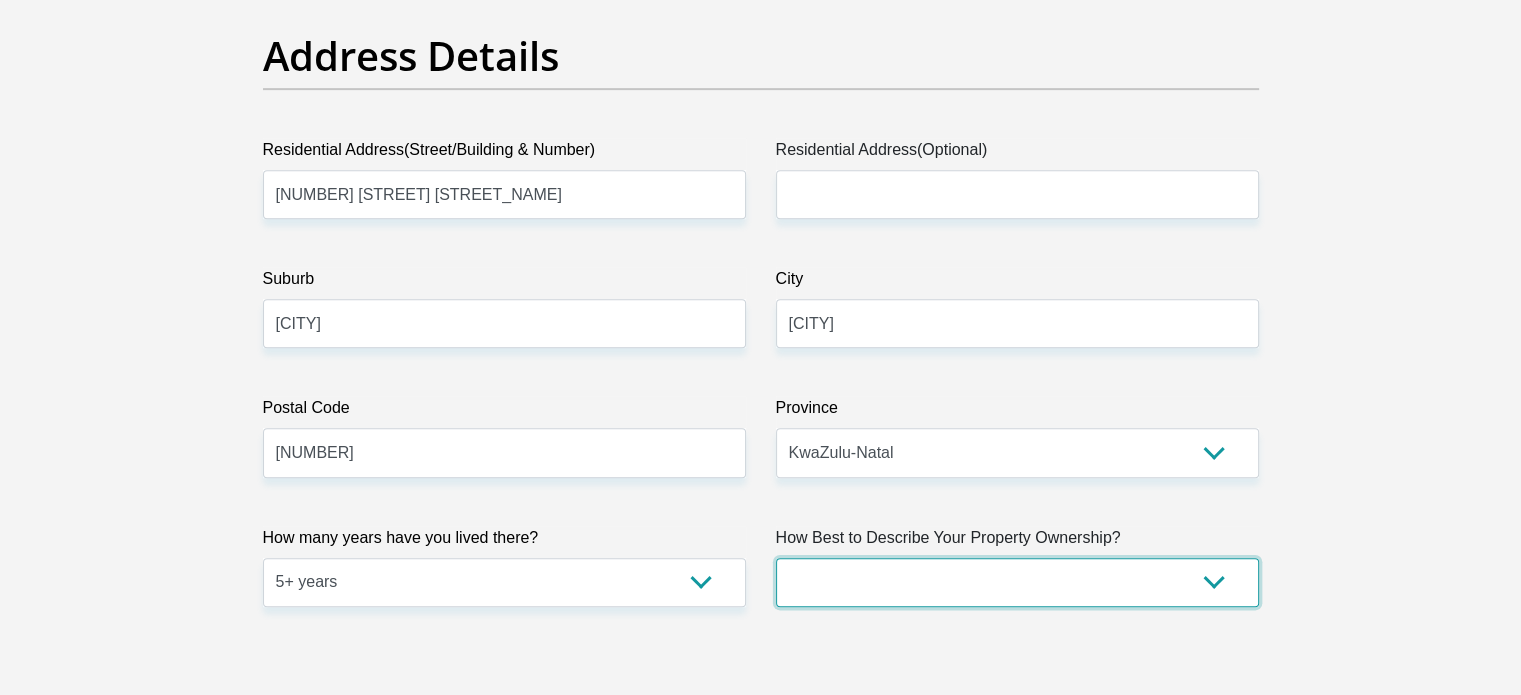 click on "Owned
Rented
Family Owned
Company Dwelling" at bounding box center (1017, 582) 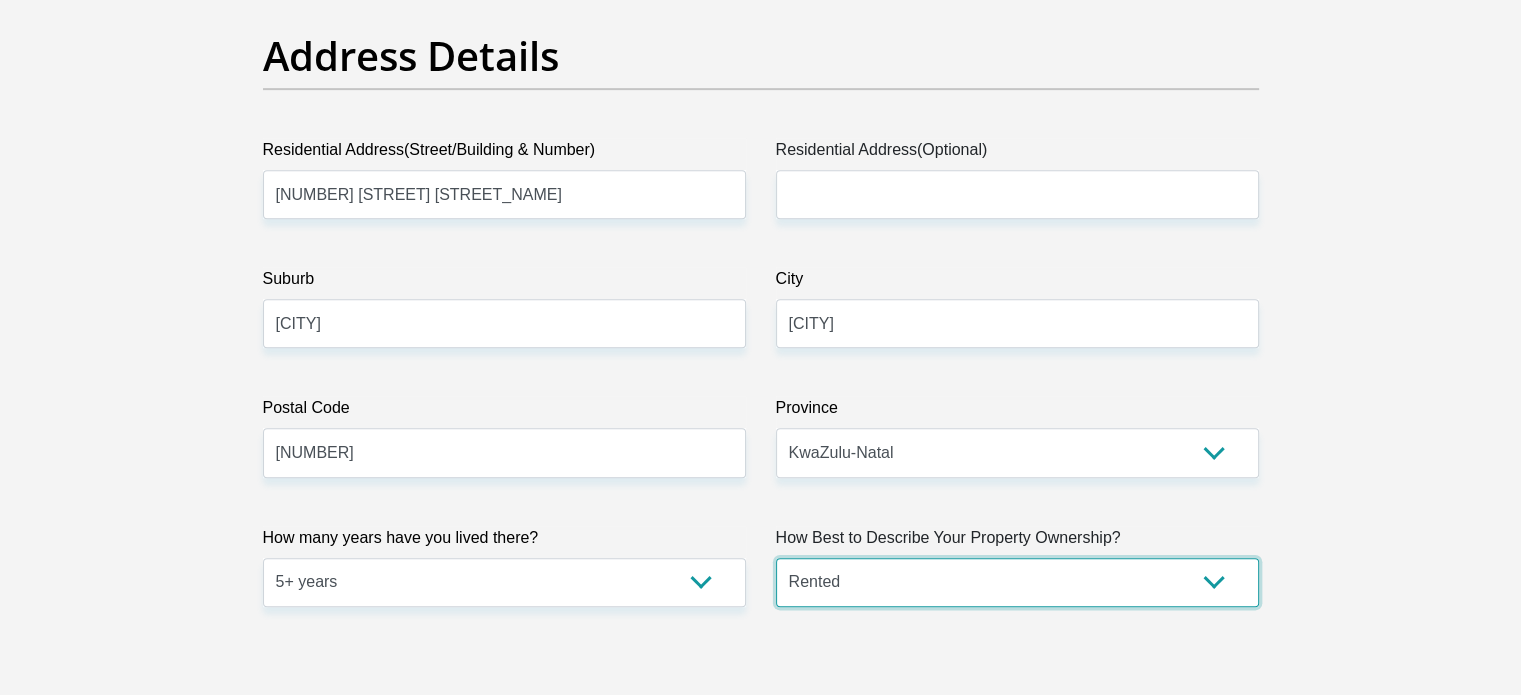 click on "Owned
Rented
Family Owned
Company Dwelling" at bounding box center [1017, 582] 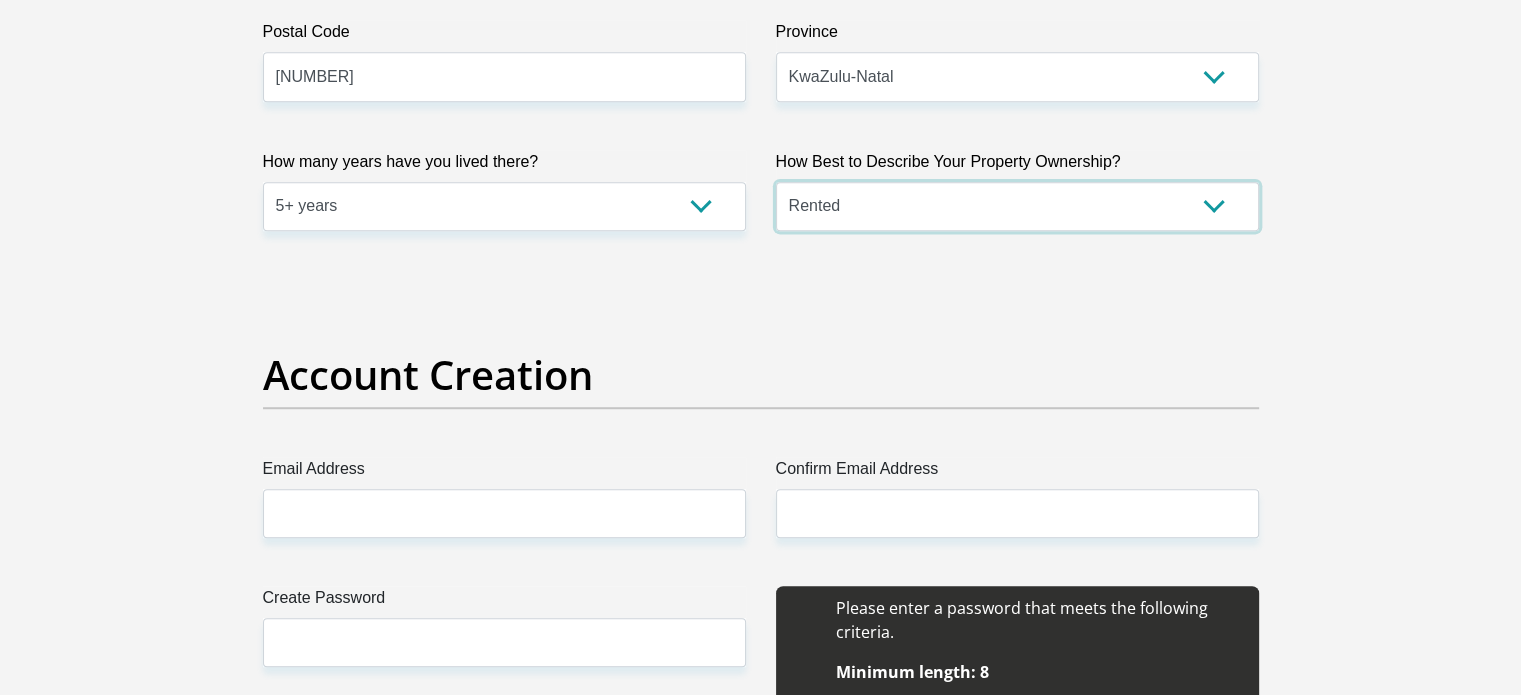 scroll, scrollTop: 1400, scrollLeft: 0, axis: vertical 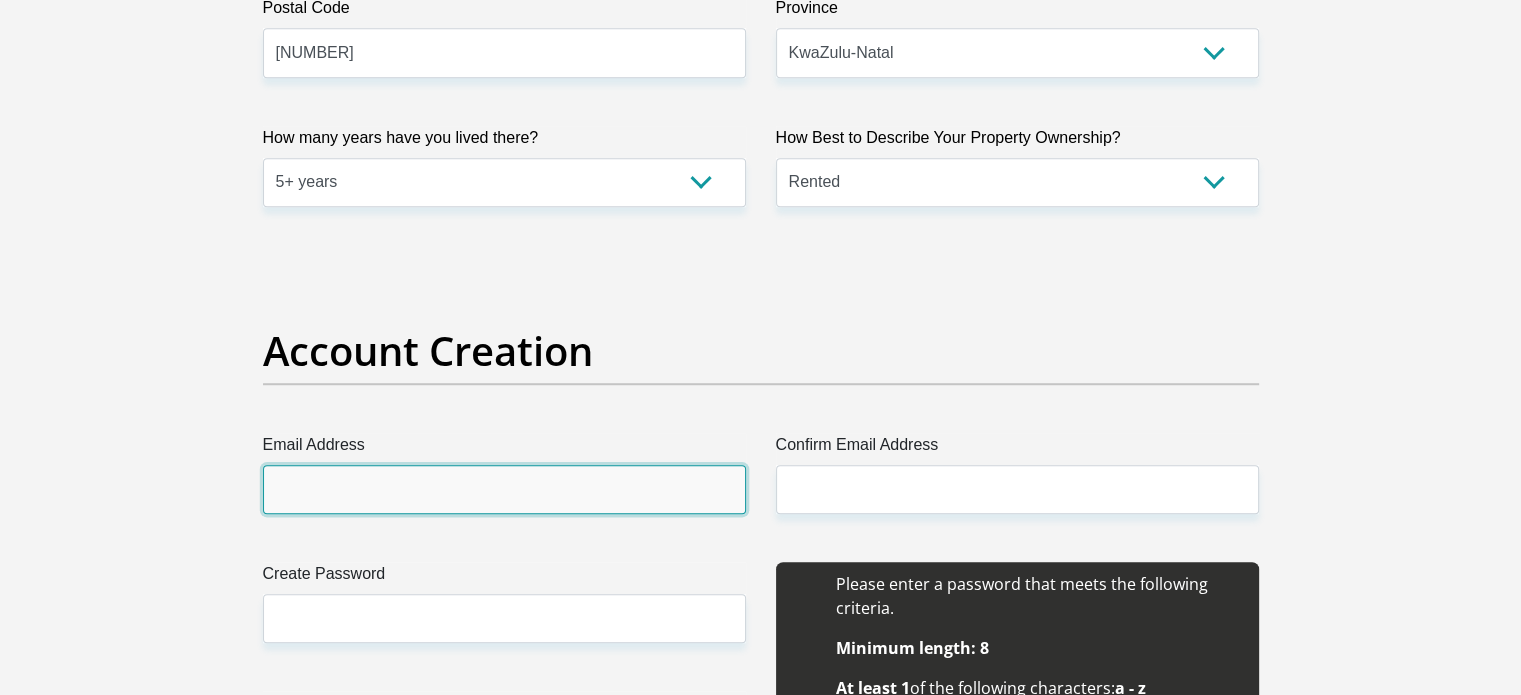 click on "Email Address" at bounding box center (504, 489) 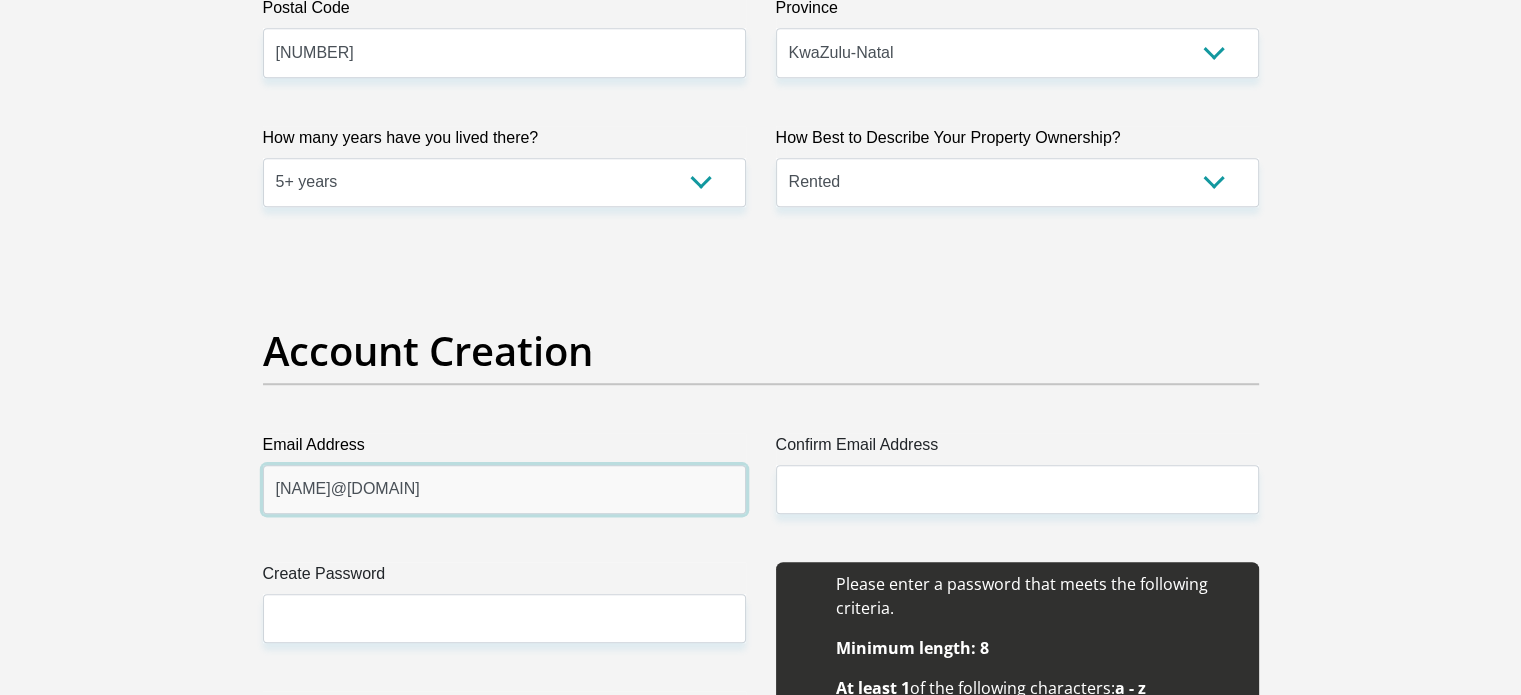 type on "[NAME]@[DOMAIN]" 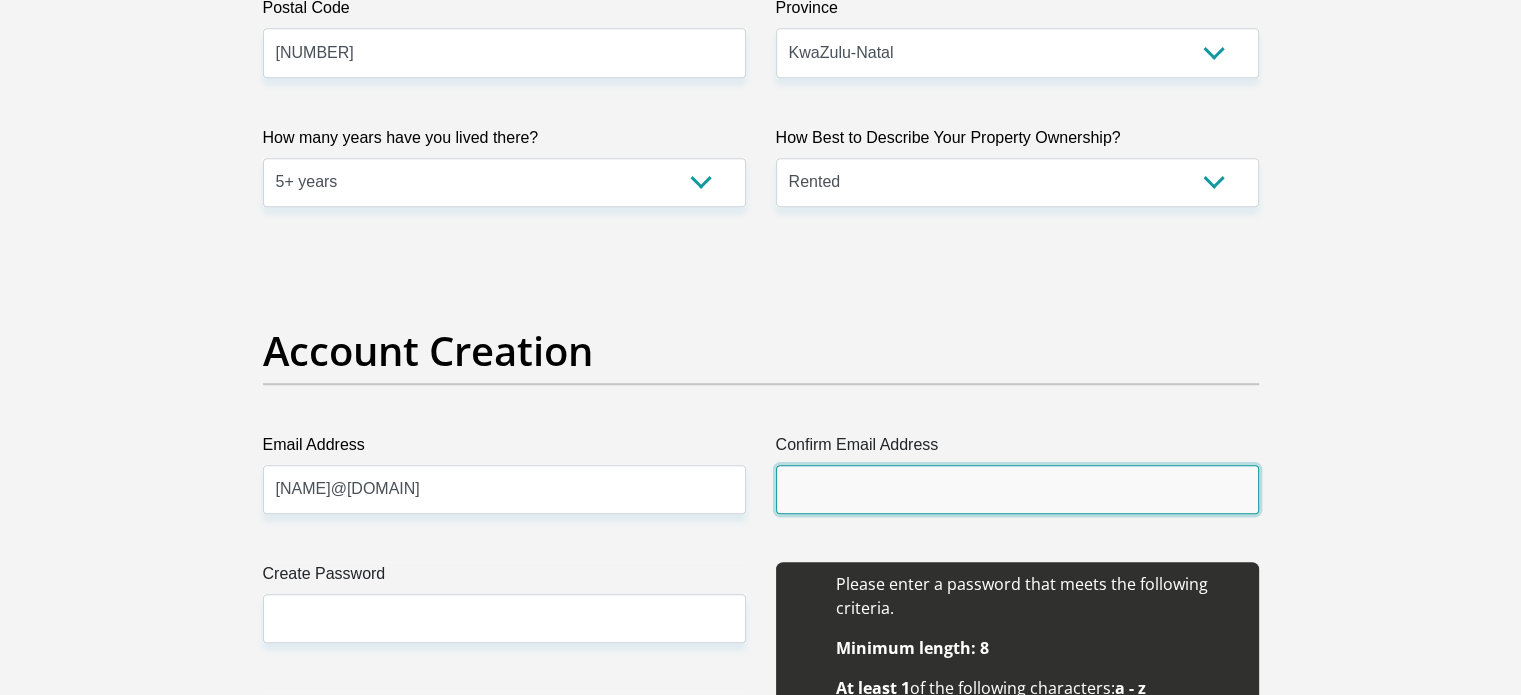 click on "Confirm Email Address" at bounding box center [1017, 489] 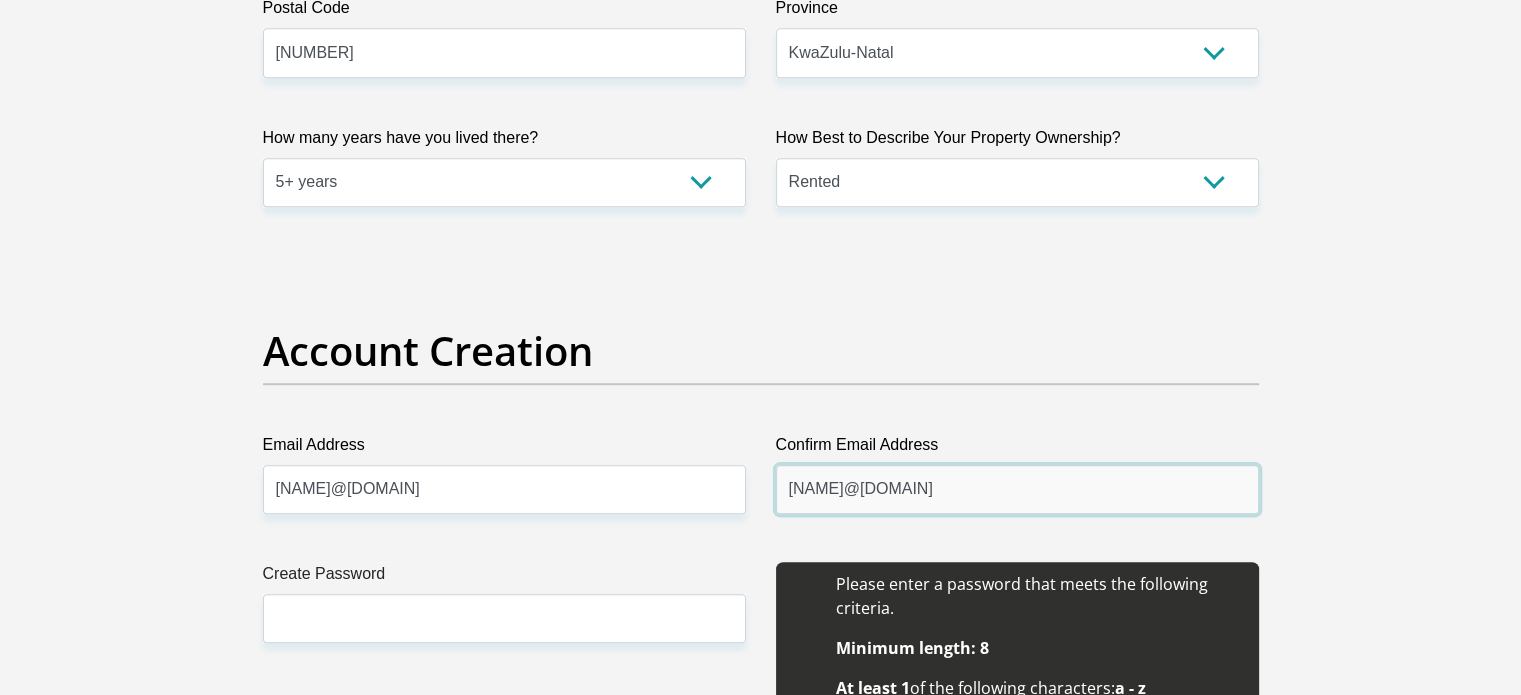 type on "[NAME]@[DOMAIN]" 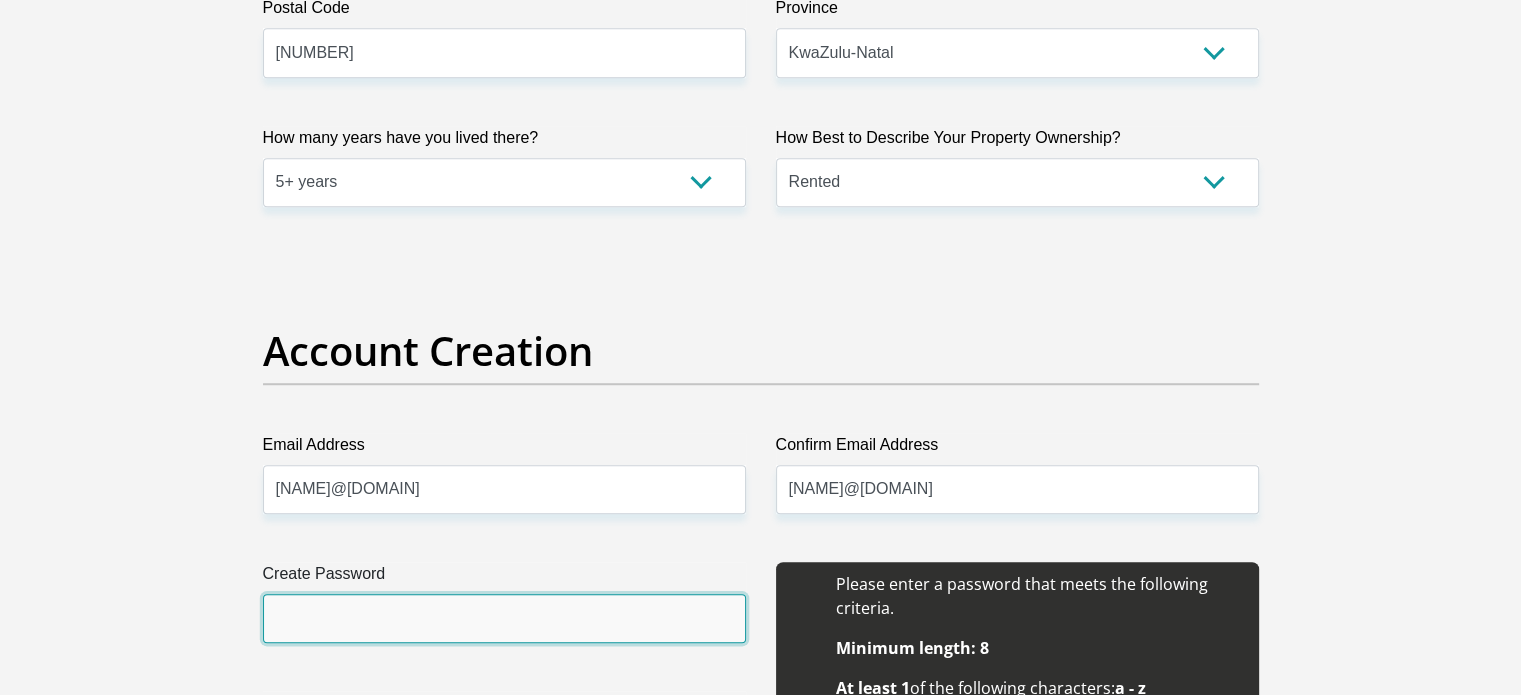 click on "Create Password" at bounding box center [504, 618] 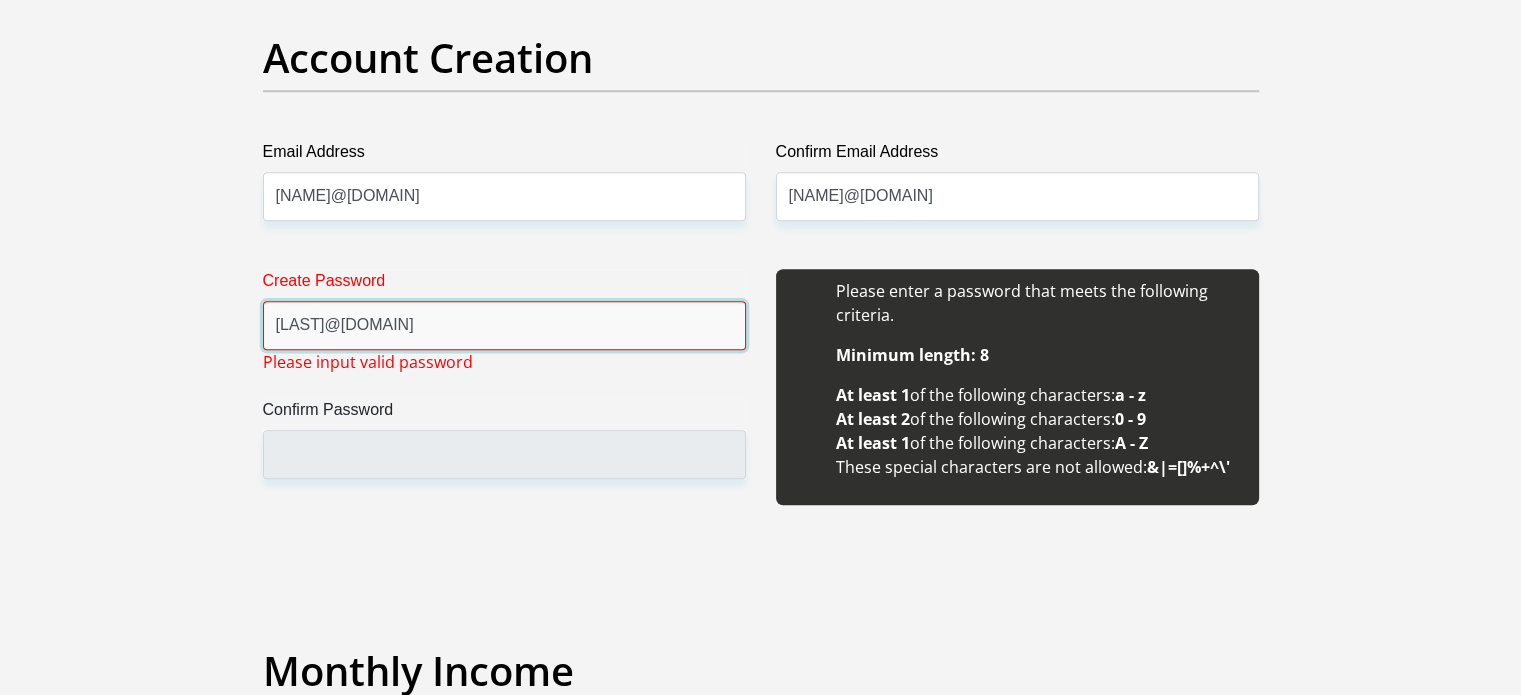 scroll, scrollTop: 1700, scrollLeft: 0, axis: vertical 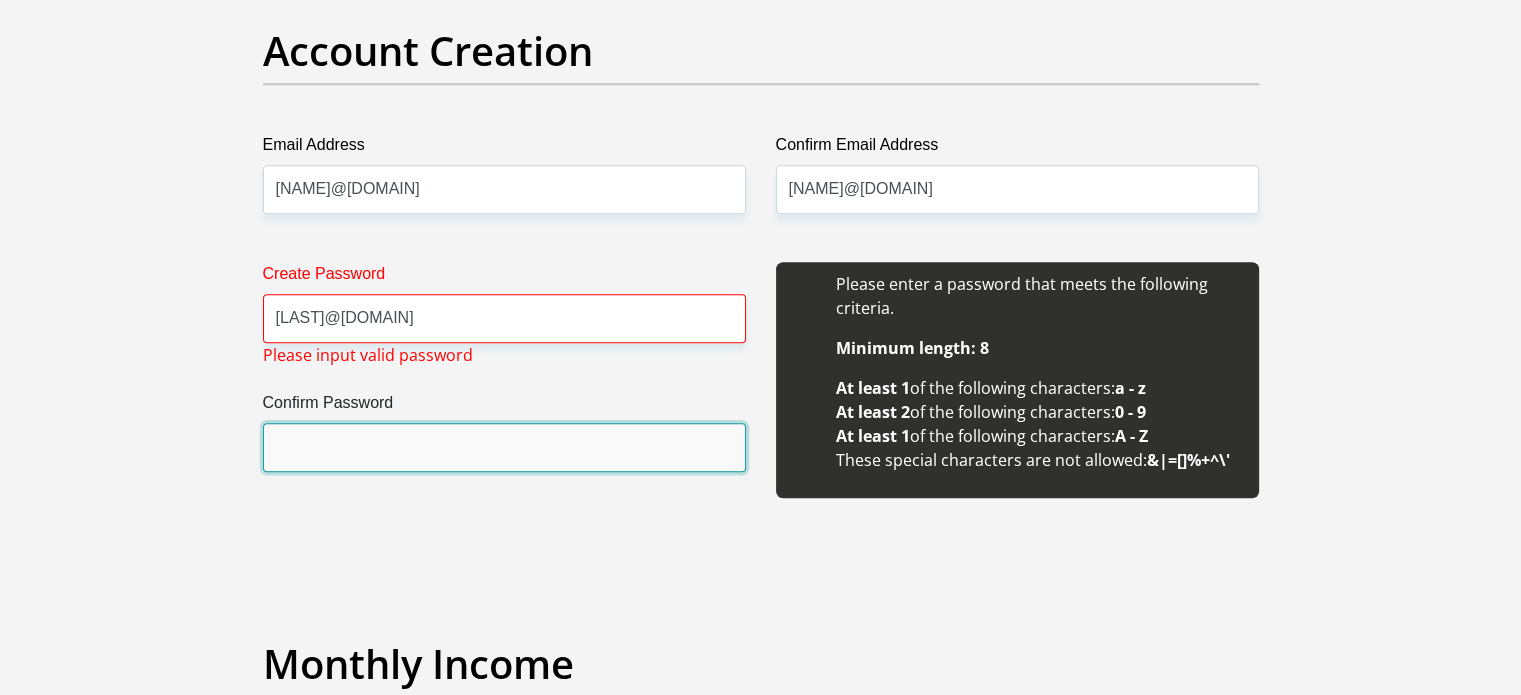 click on "Confirm Password" at bounding box center [504, 447] 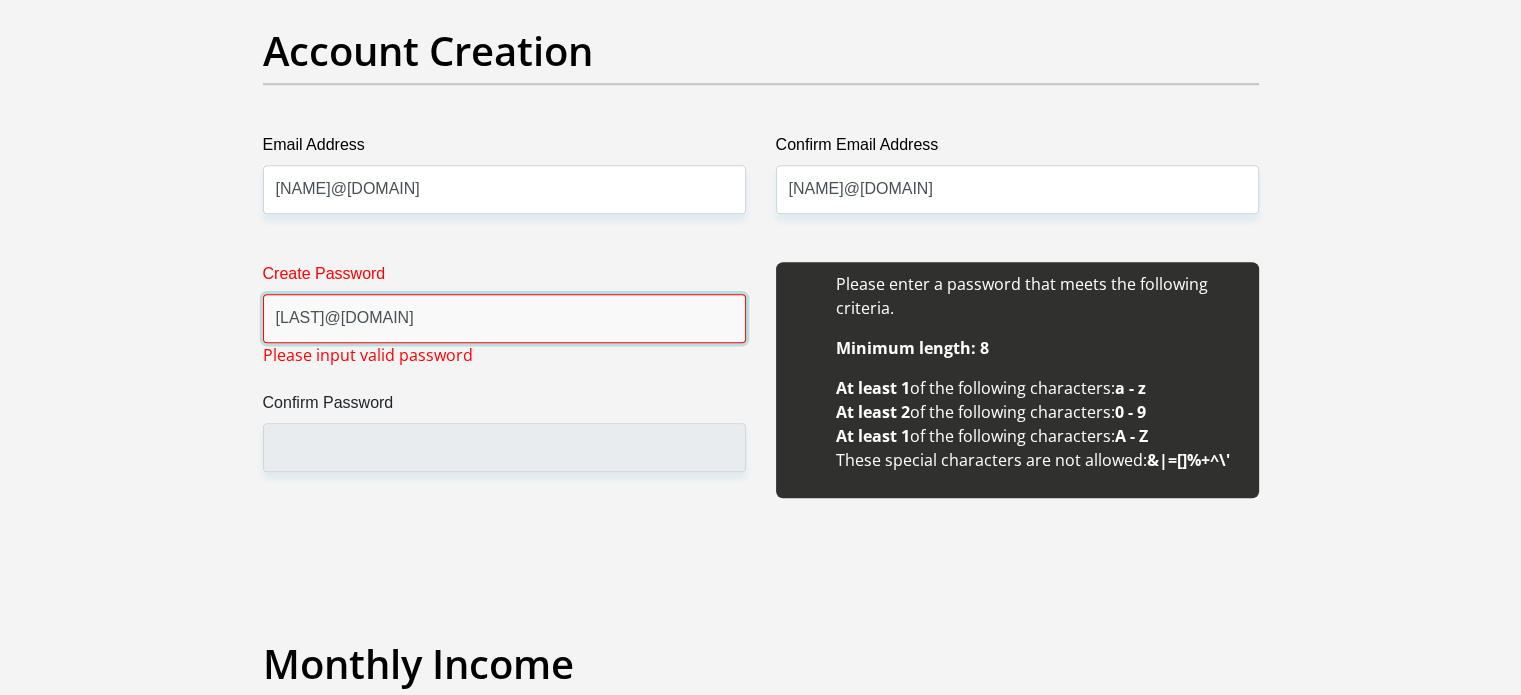 drag, startPoint x: 368, startPoint y: 311, endPoint x: 248, endPoint y: 306, distance: 120.10412 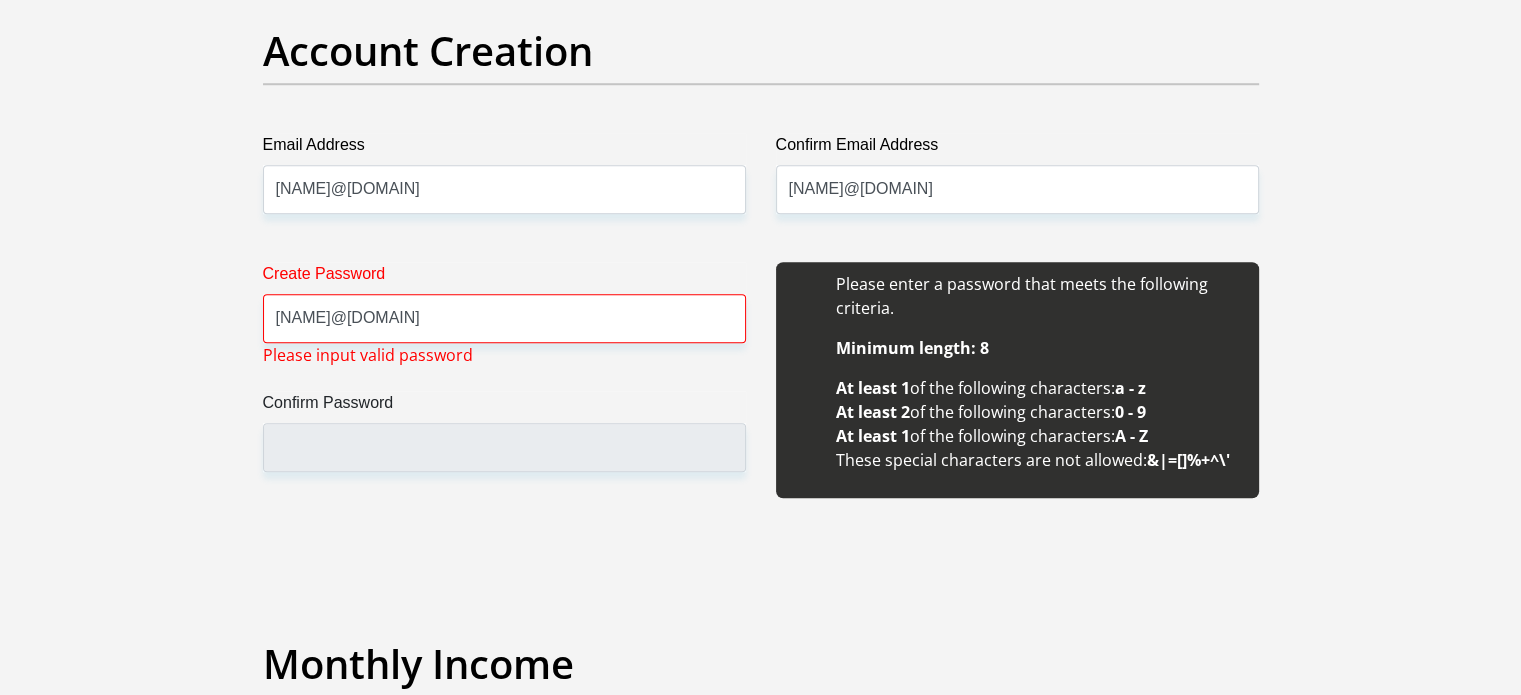 click on "Create Password
[NAME]@[DOMAIN]
Please input valid password
Confirm Password" at bounding box center (504, 391) 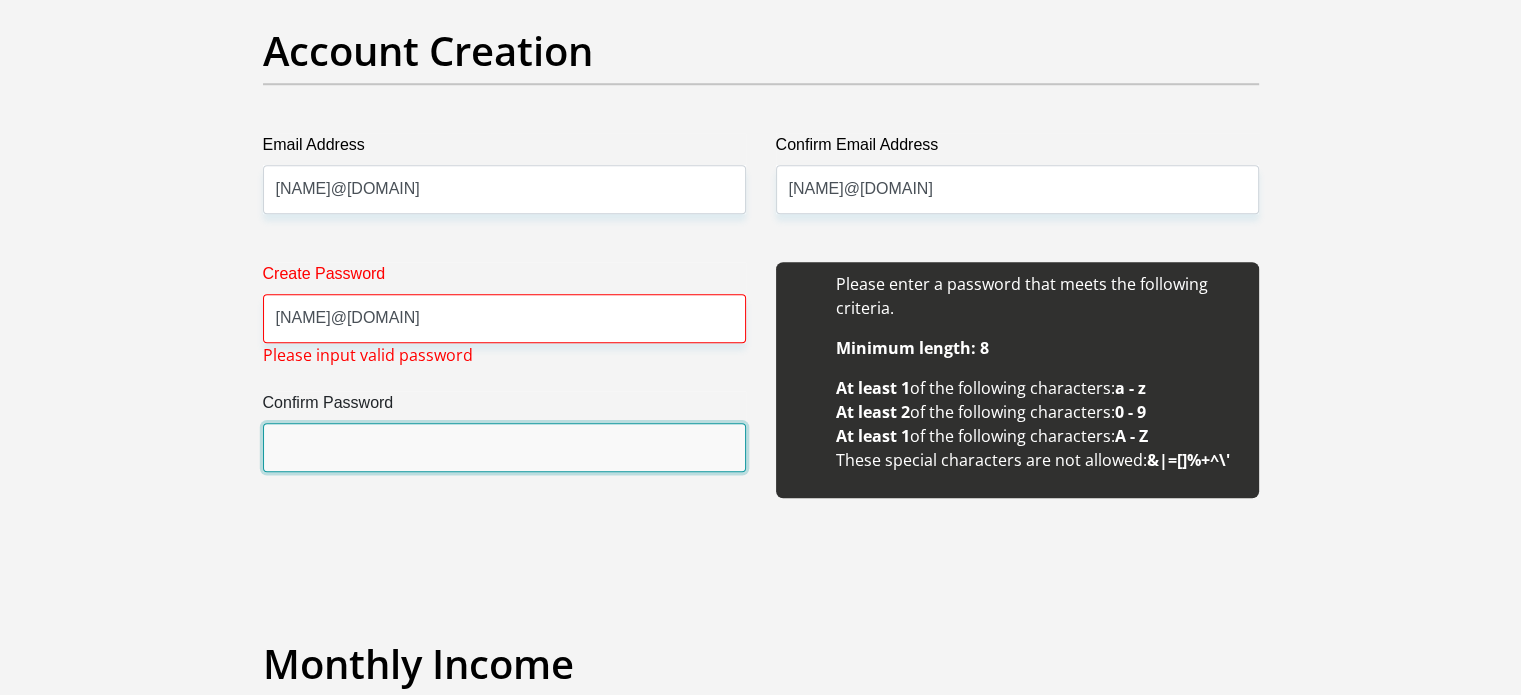 click on "Confirm Password" at bounding box center [504, 447] 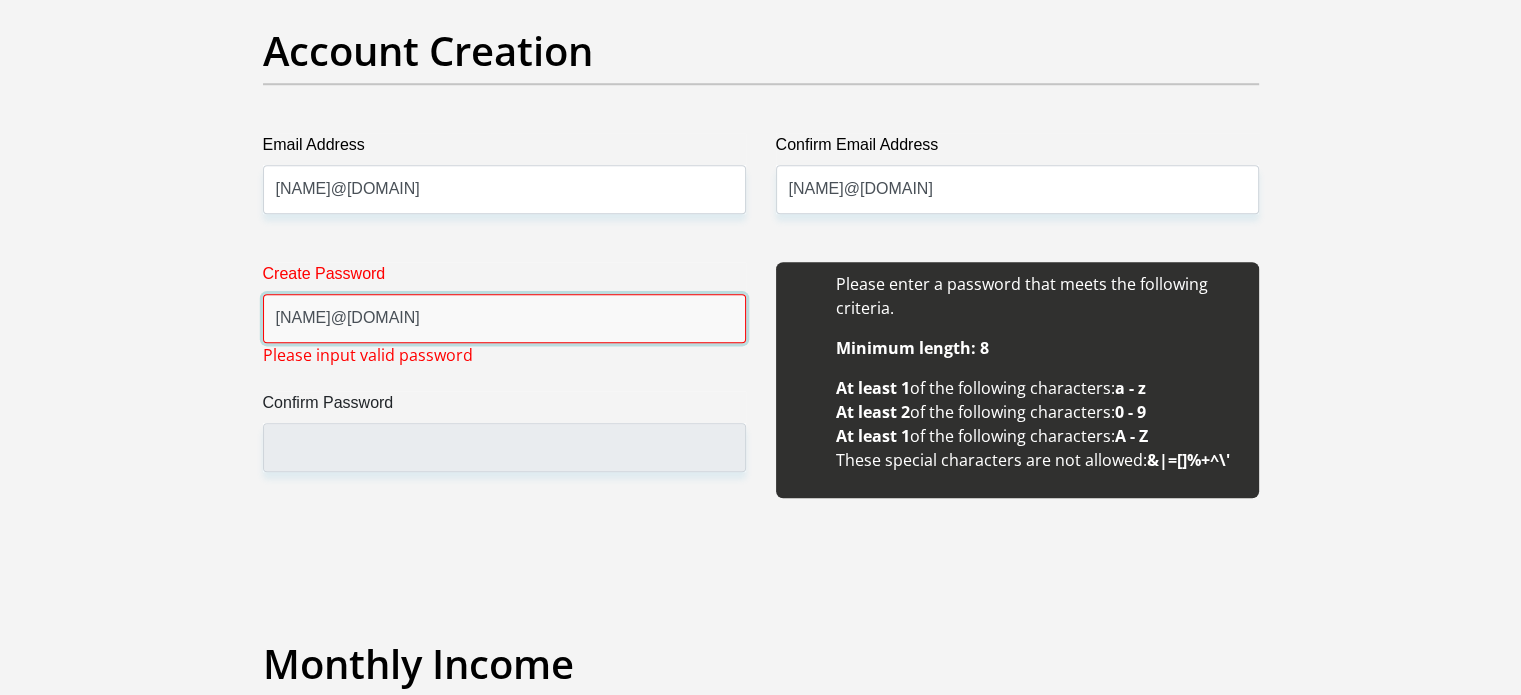 click on "[NAME]@[DOMAIN]" at bounding box center (504, 318) 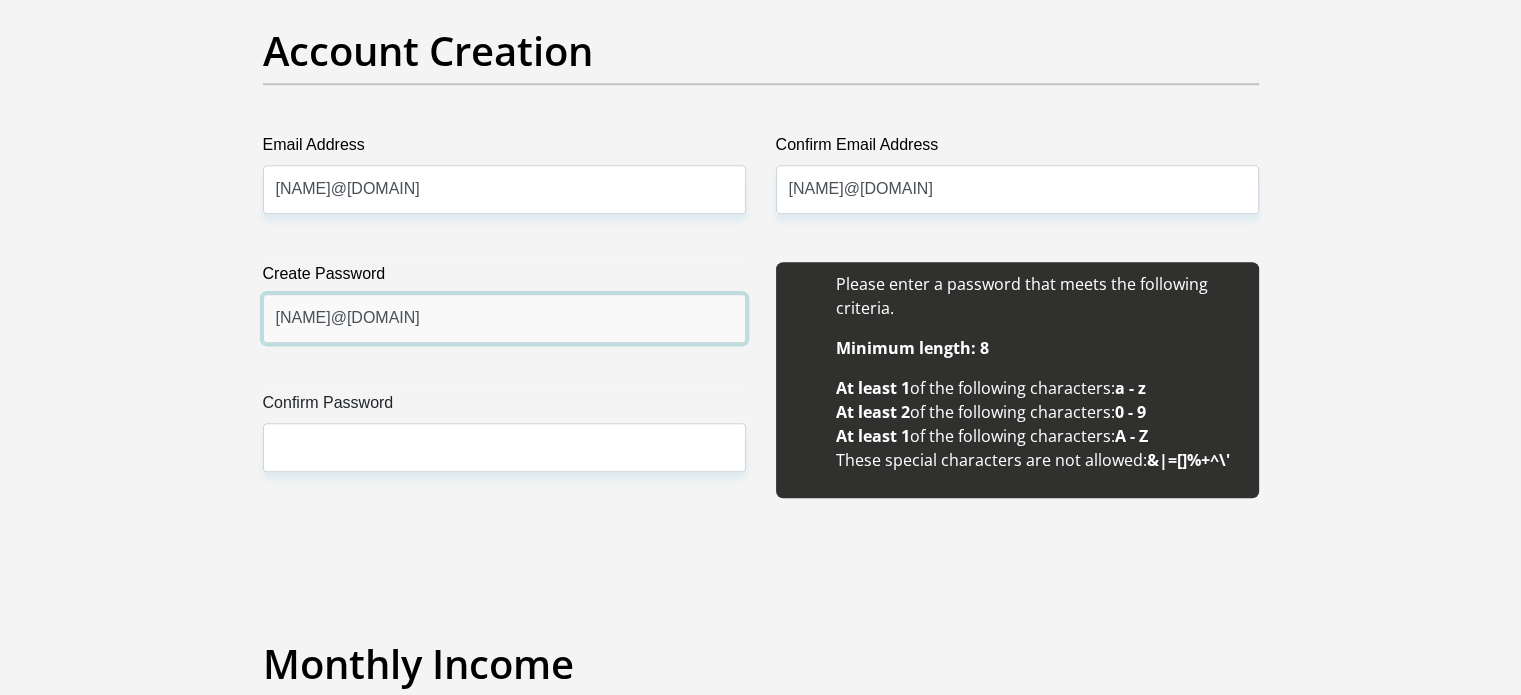 type on "[NAME]@[DOMAIN]" 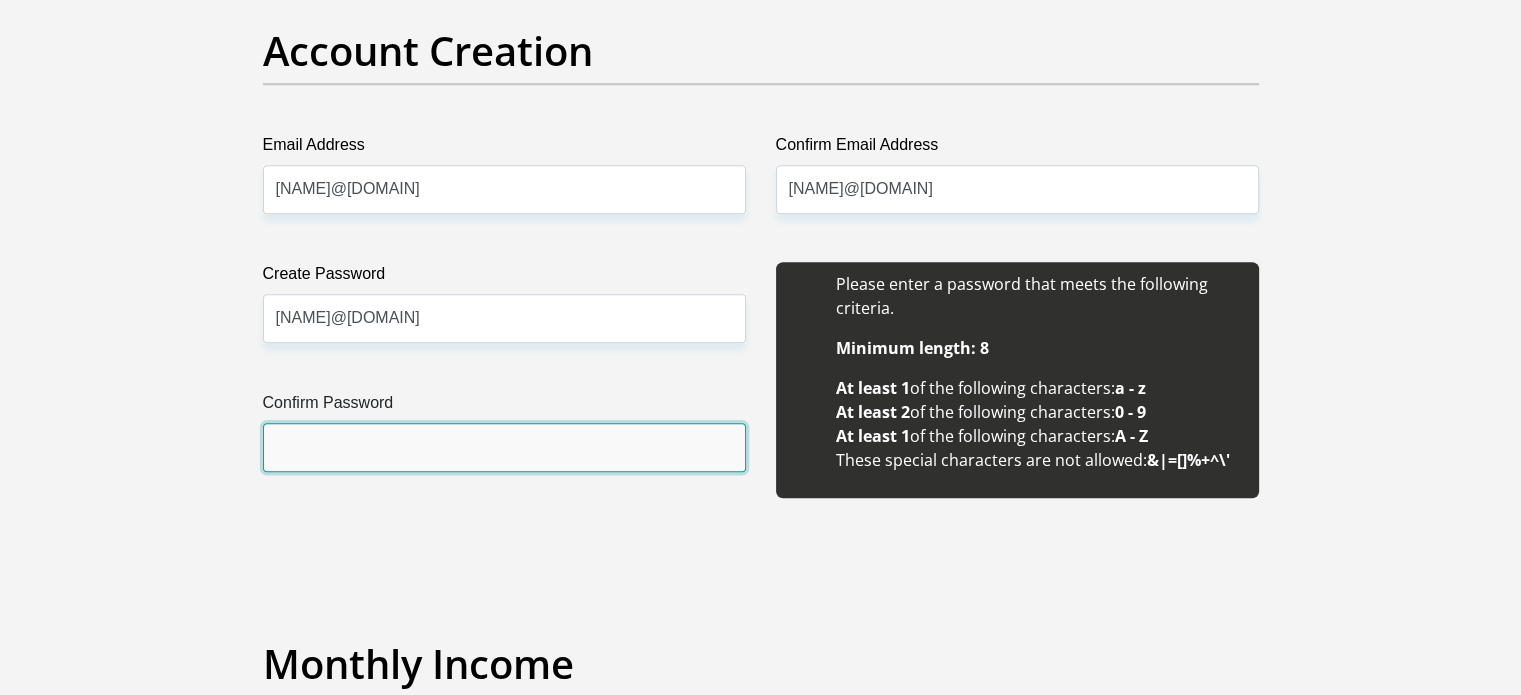 click on "Confirm Password" at bounding box center (504, 447) 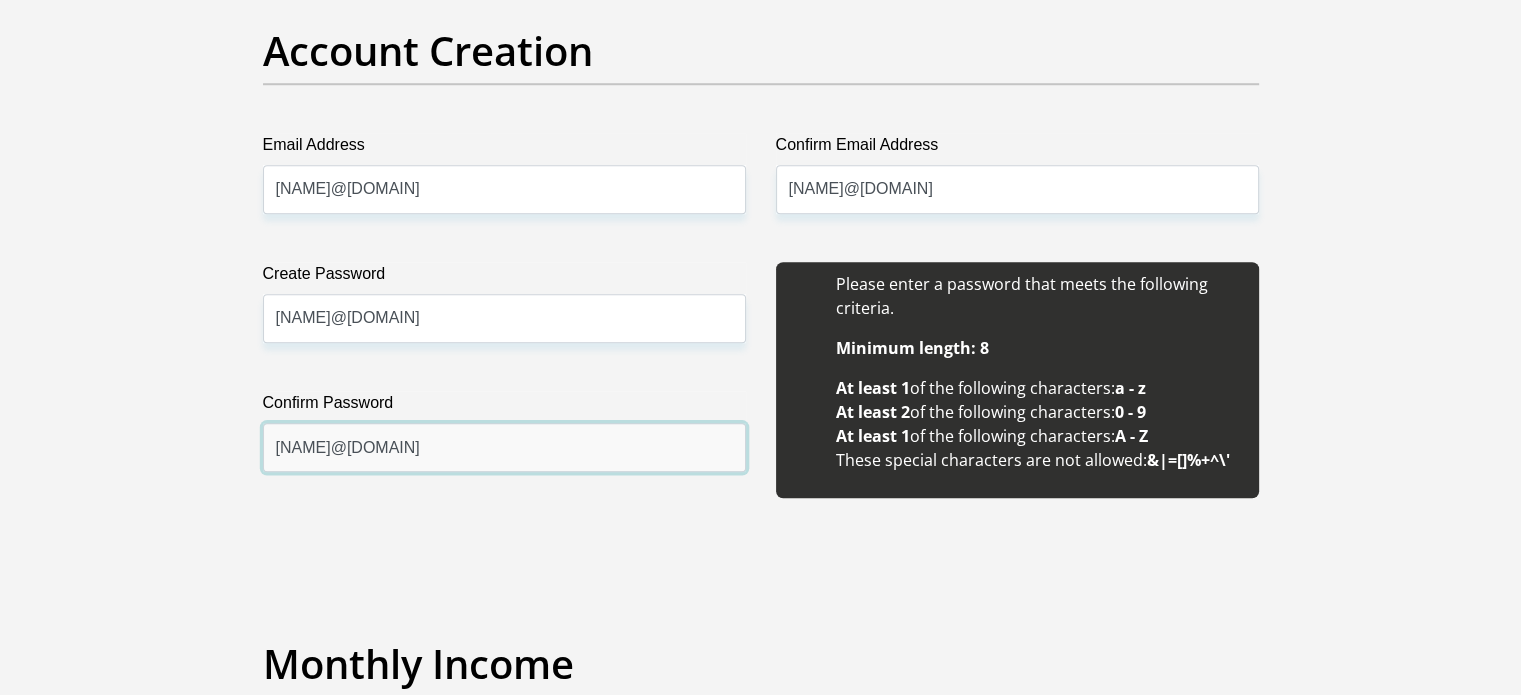 scroll, scrollTop: 2100, scrollLeft: 0, axis: vertical 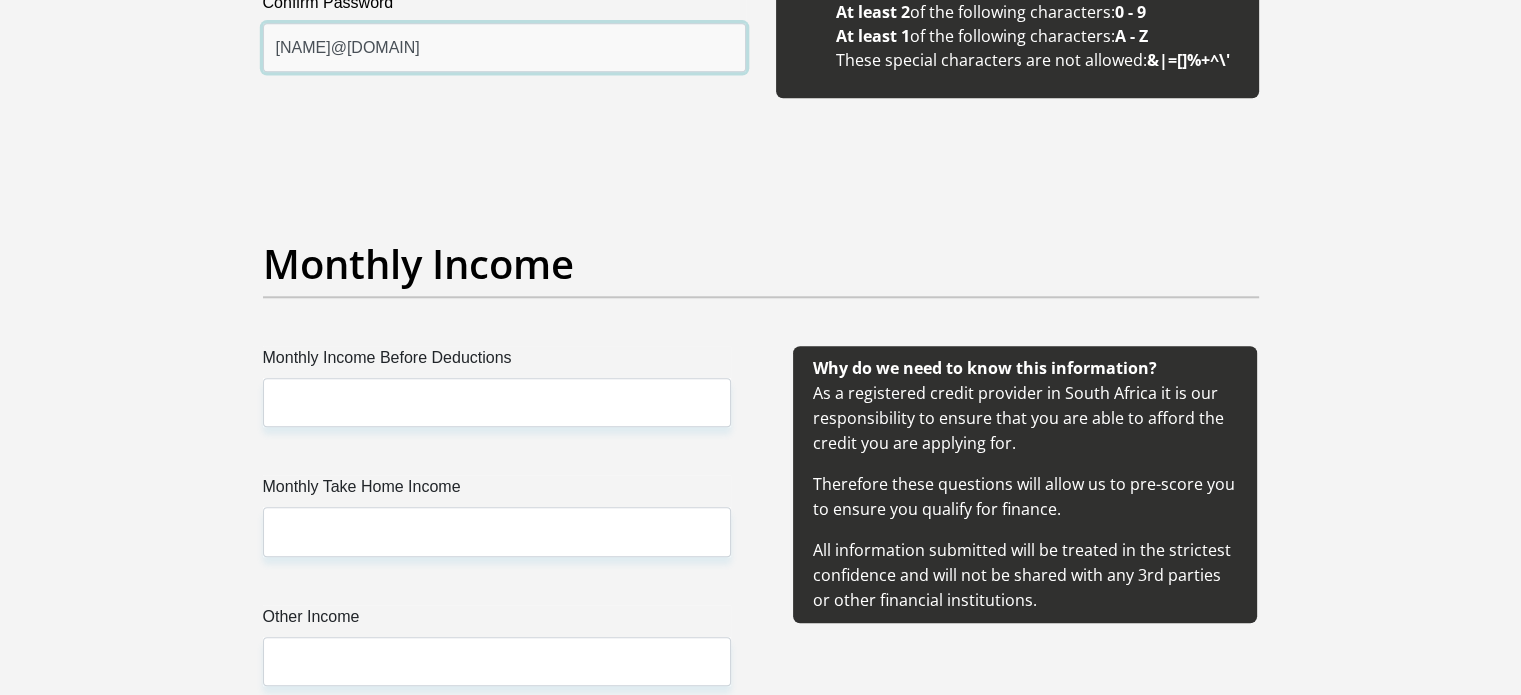 type on "[NAME]@[DOMAIN]" 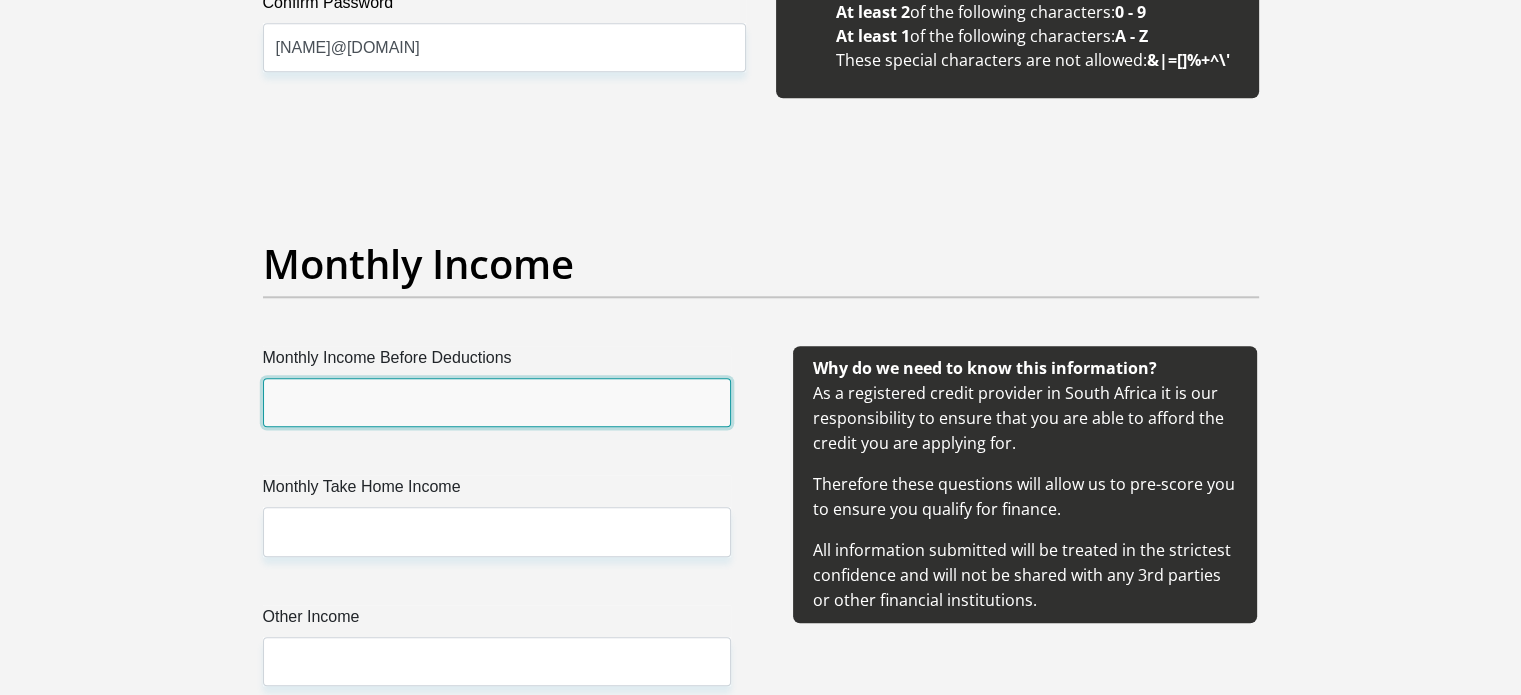 click on "Monthly Income Before Deductions" at bounding box center (497, 402) 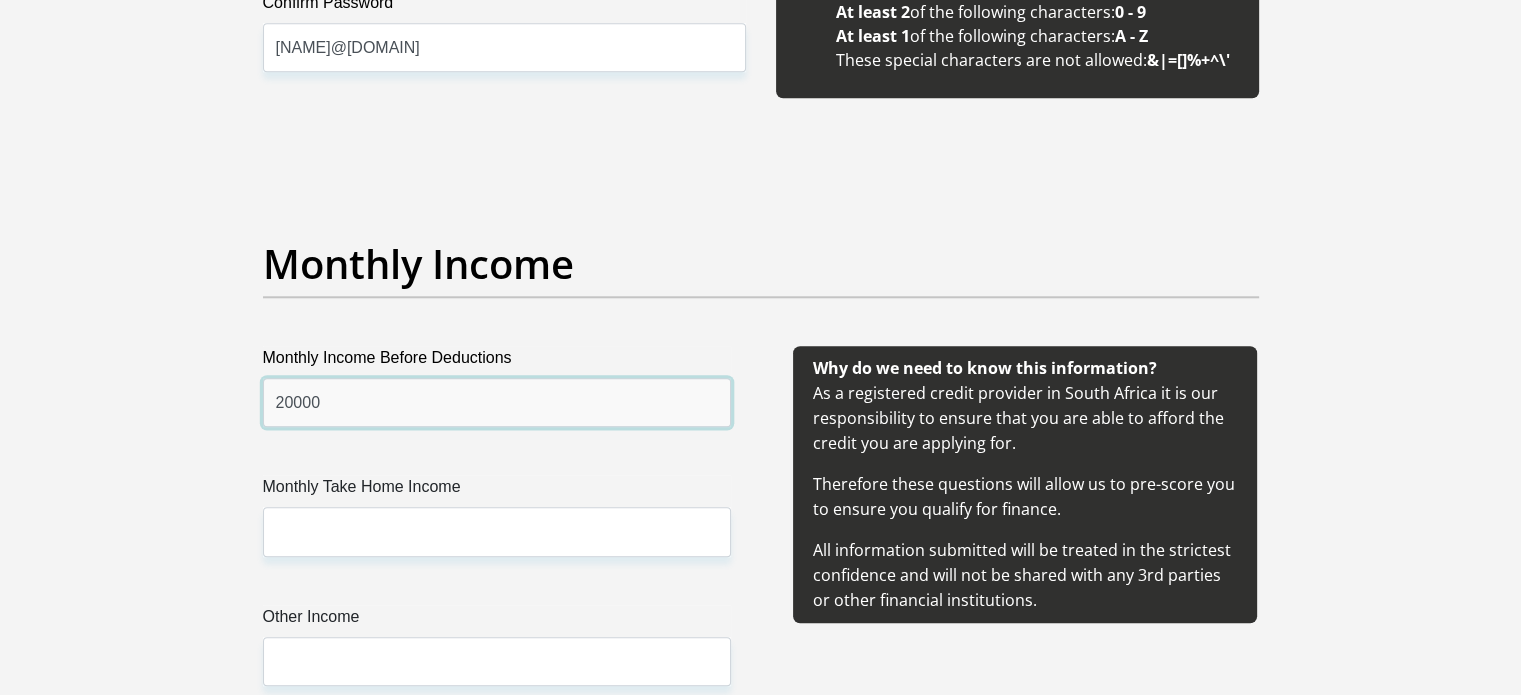 click on "20000" at bounding box center [497, 402] 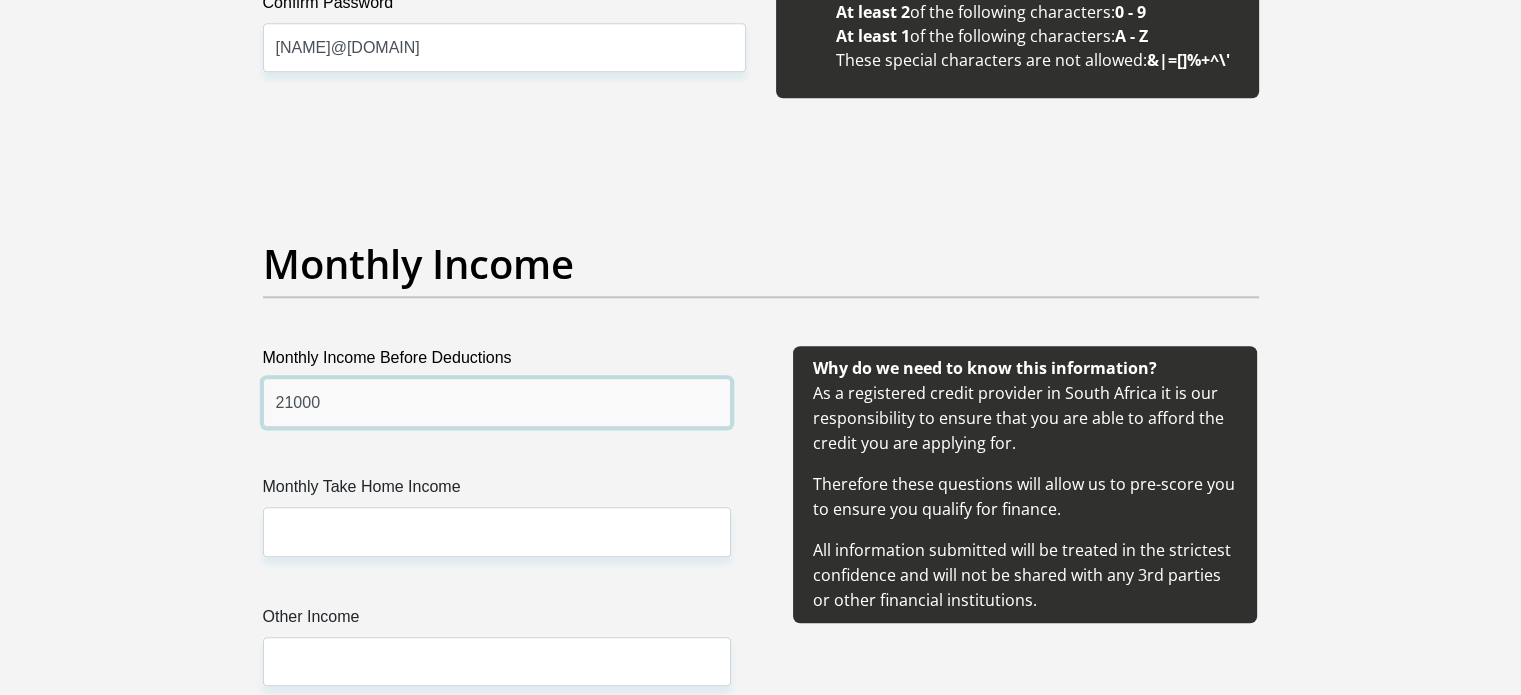 type on "21000" 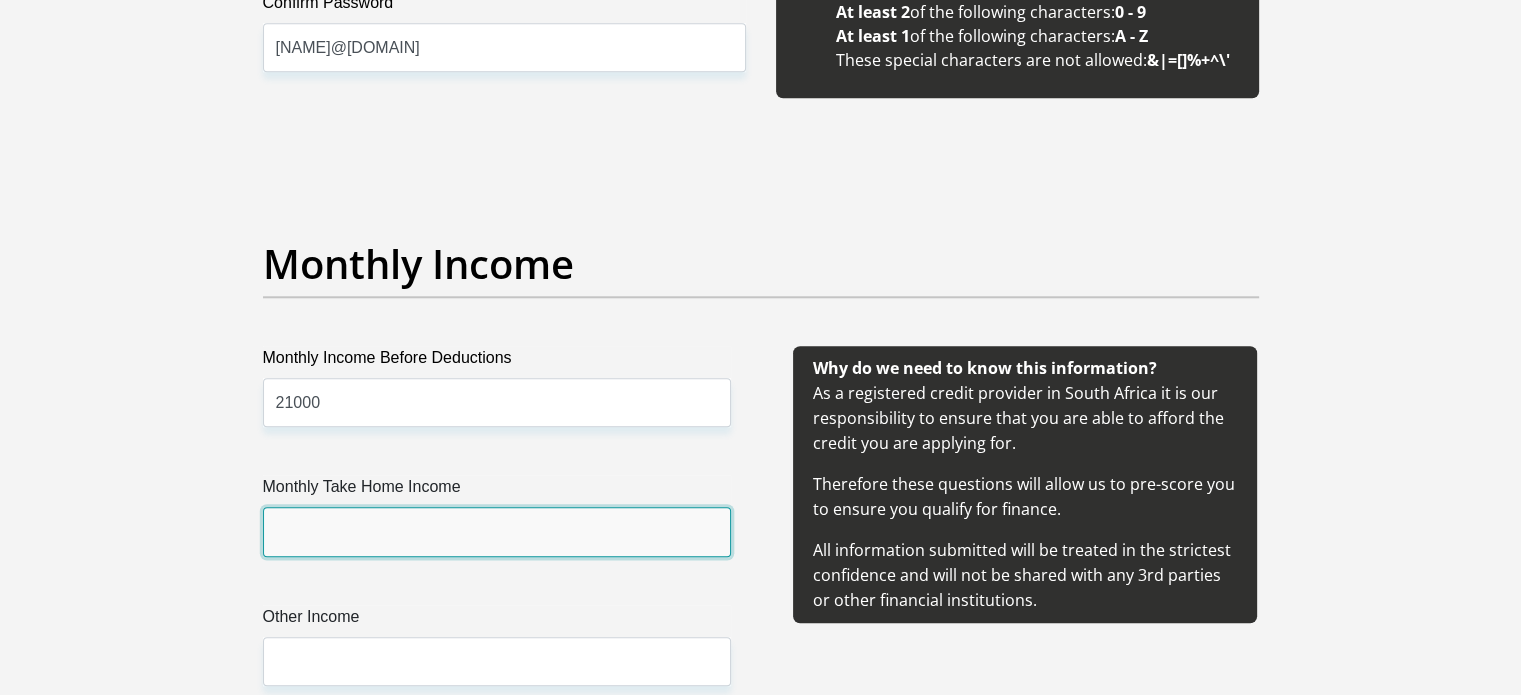 click on "Monthly Take Home Income" at bounding box center [497, 531] 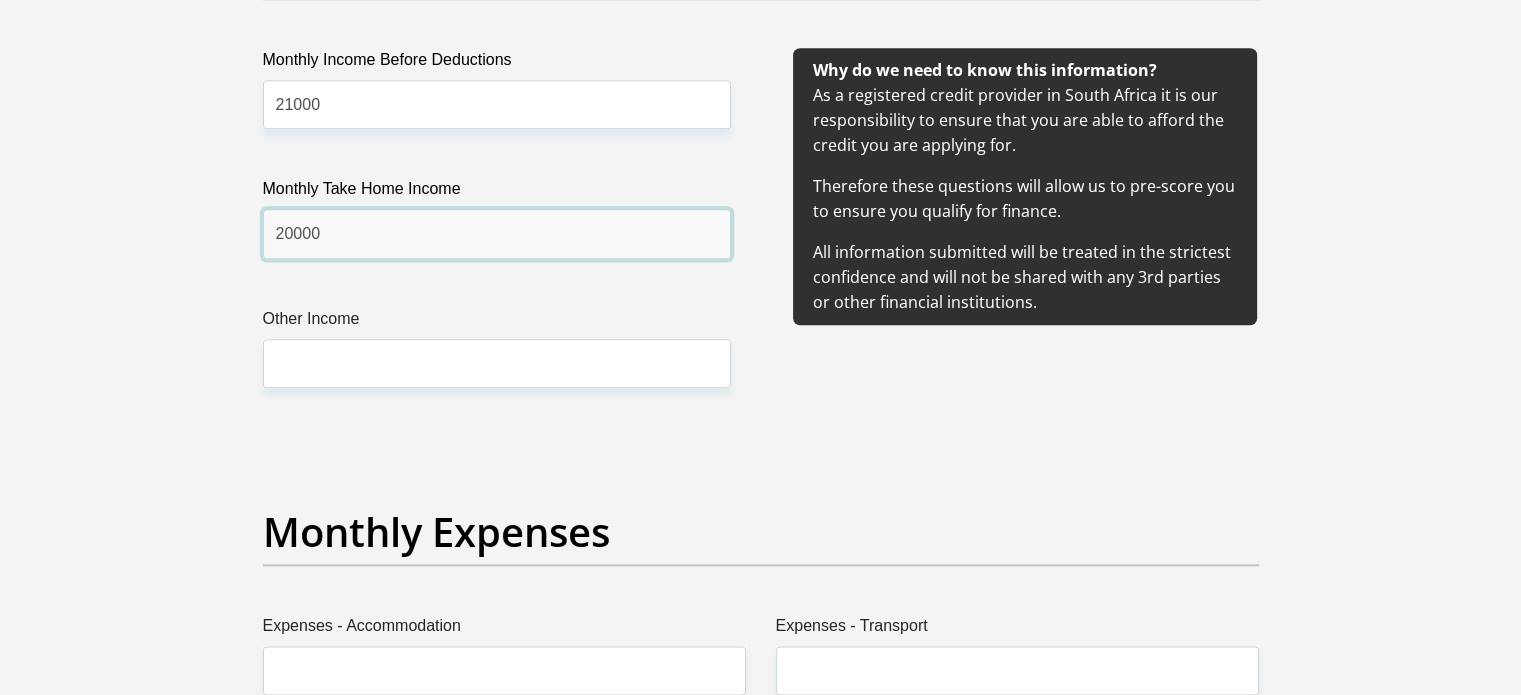 scroll, scrollTop: 2400, scrollLeft: 0, axis: vertical 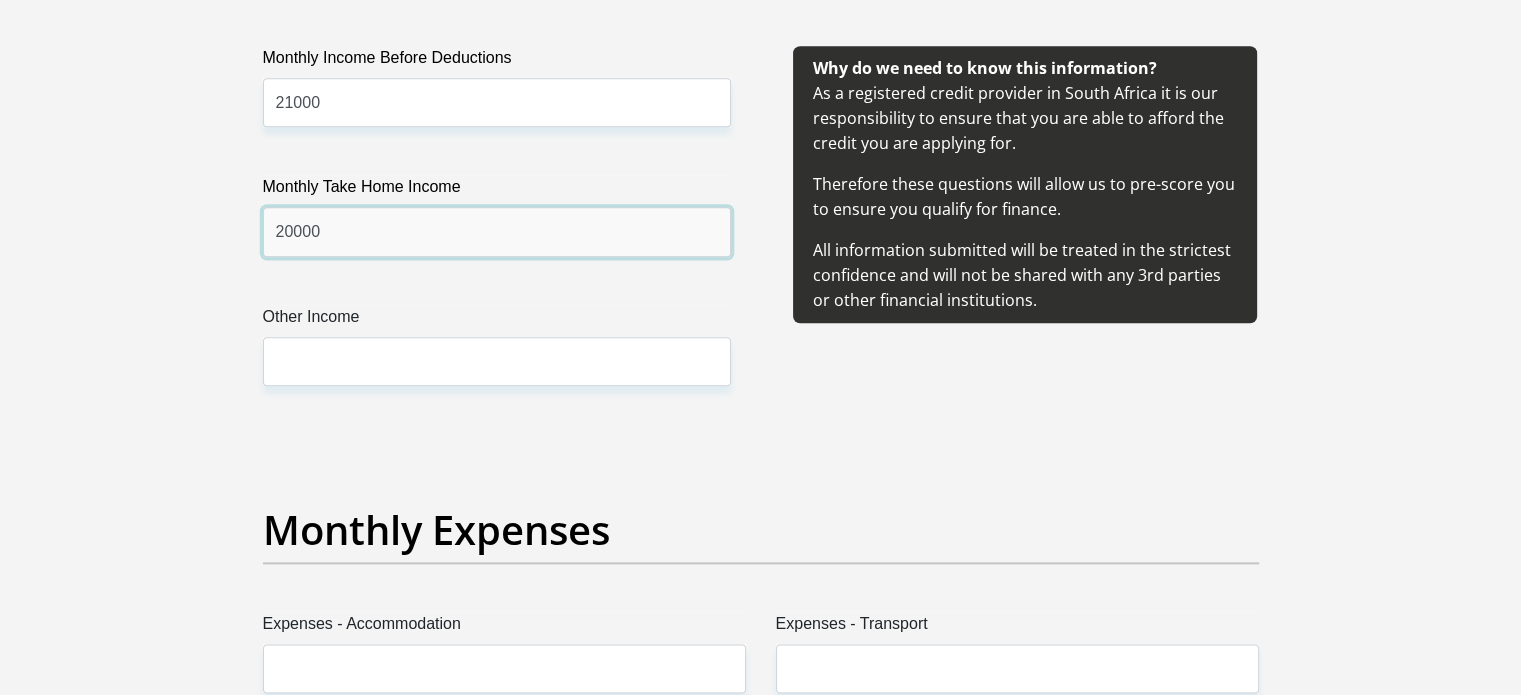 type on "20000" 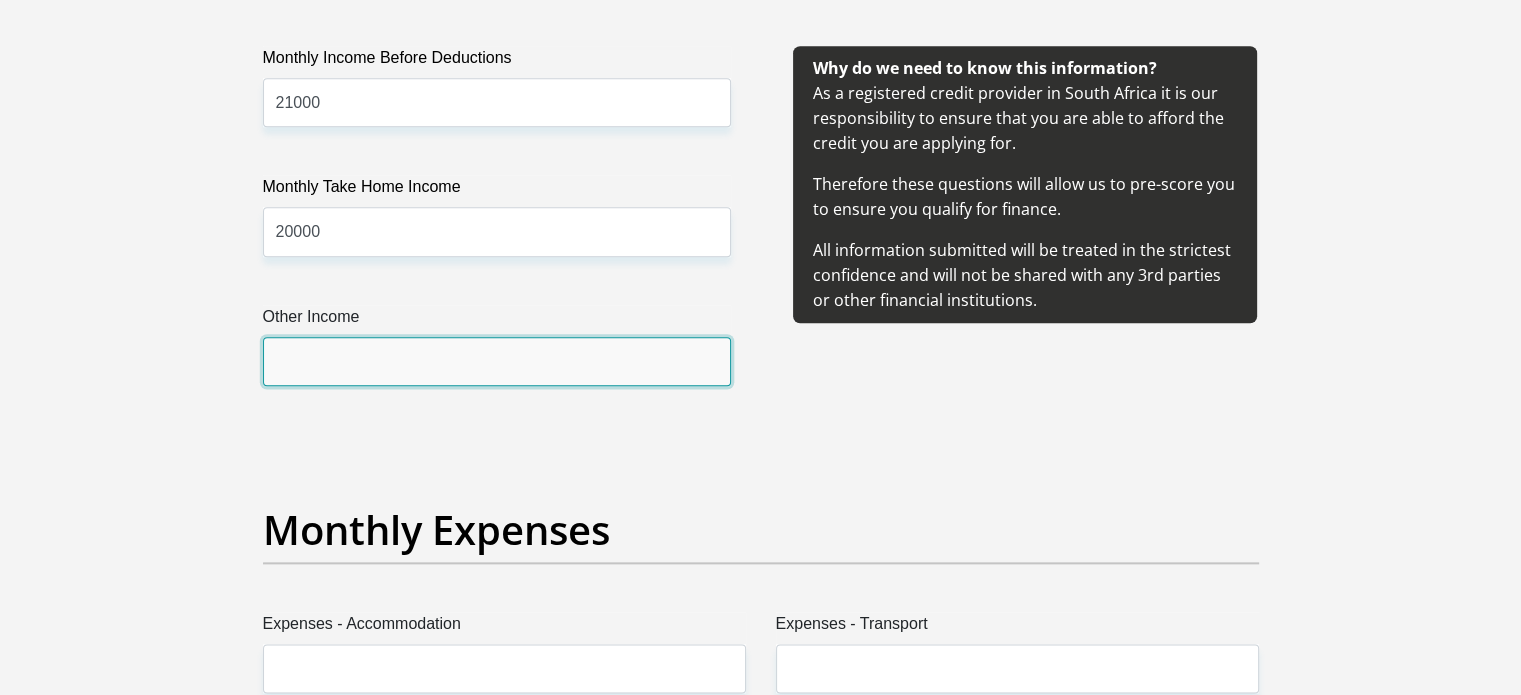click on "Other Income" at bounding box center (497, 361) 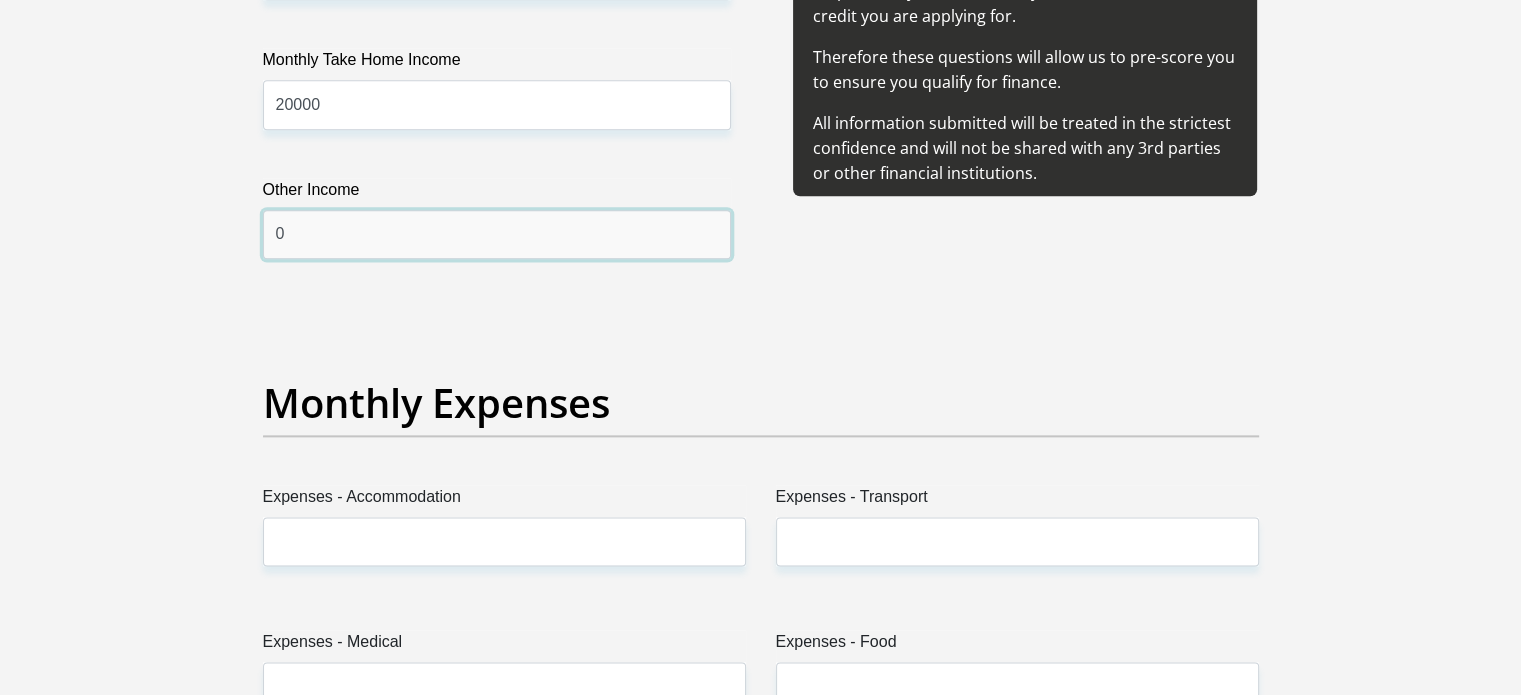 scroll, scrollTop: 2700, scrollLeft: 0, axis: vertical 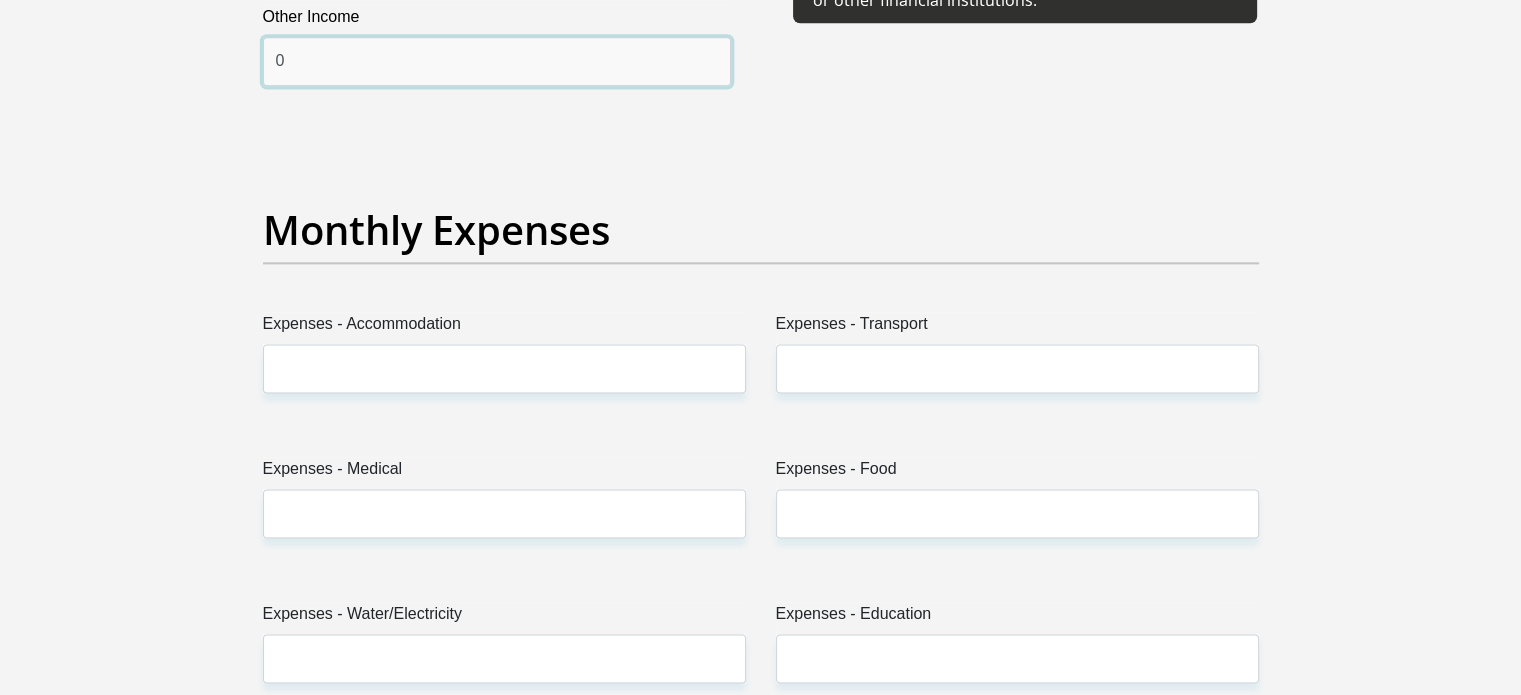 type on "0" 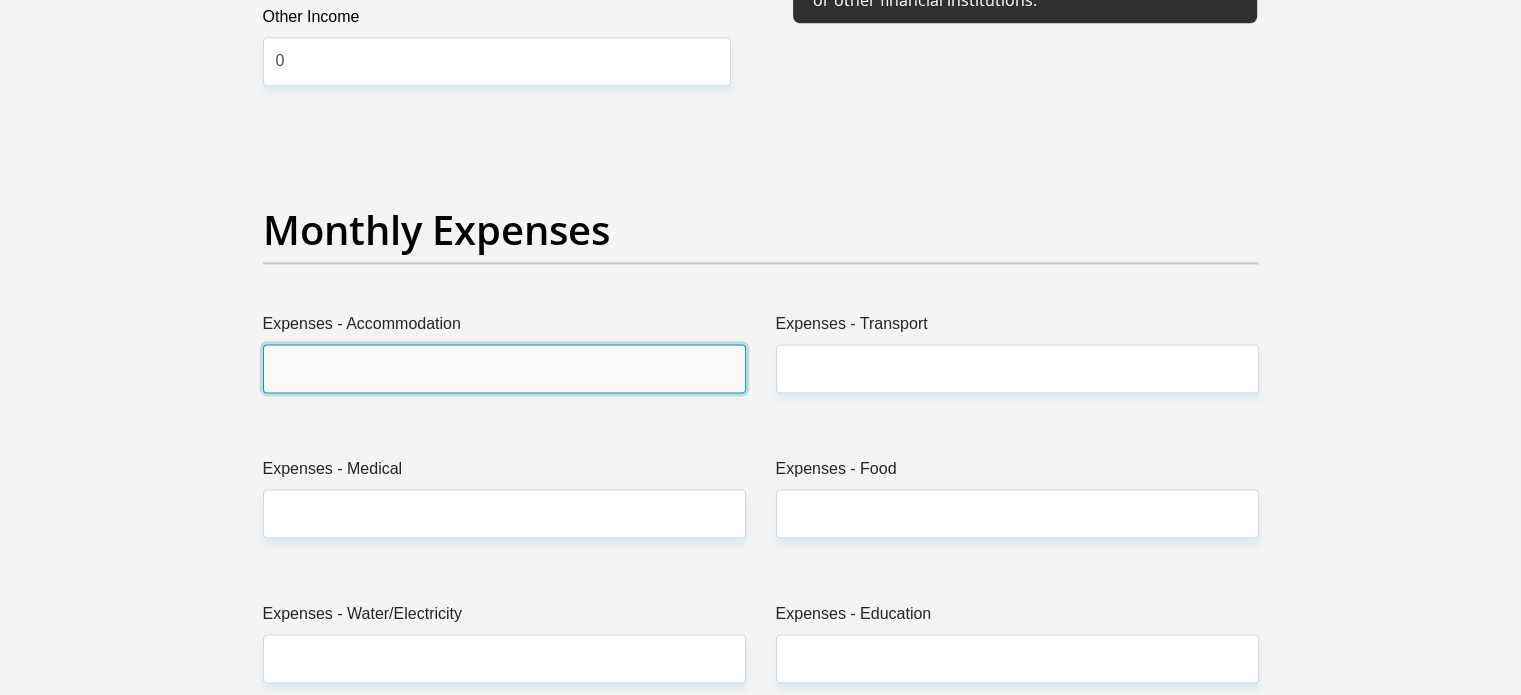 click on "Expenses - Accommodation" at bounding box center (504, 368) 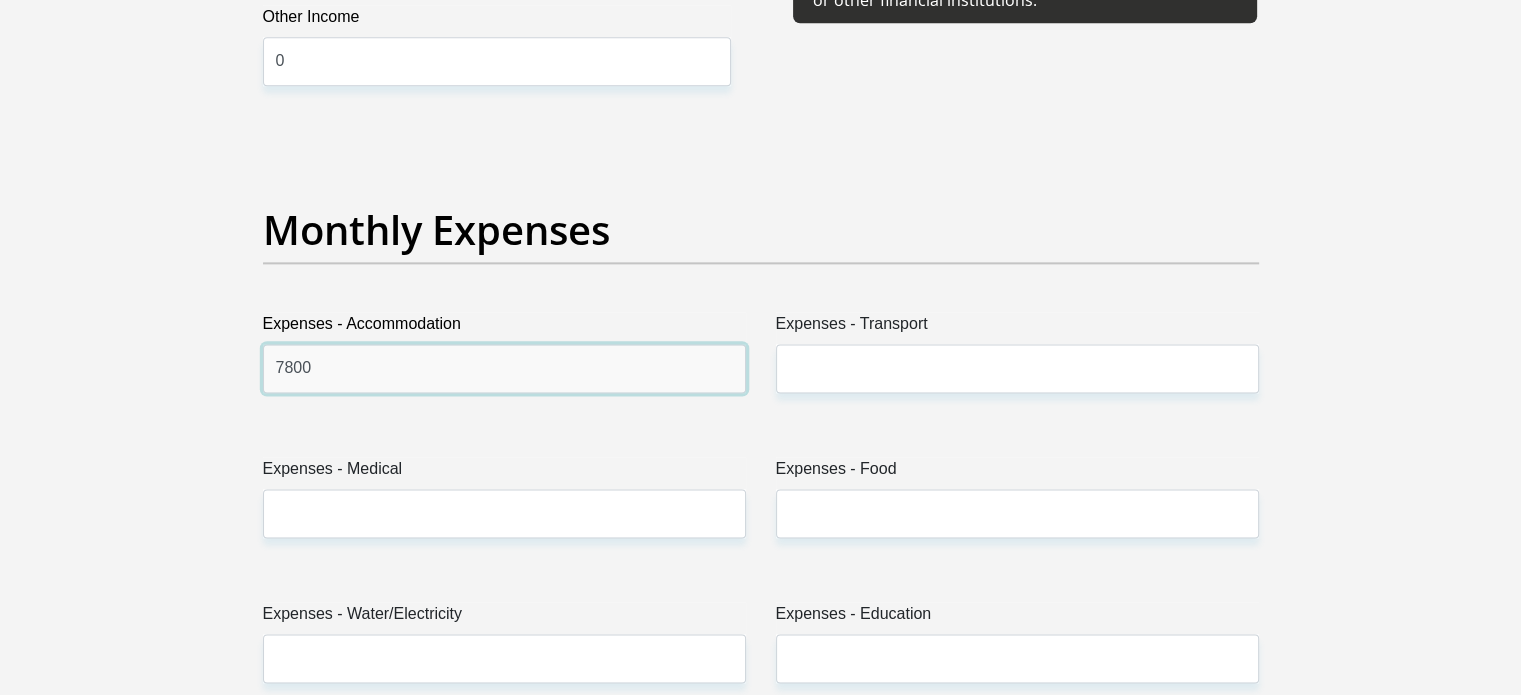 type on "7800" 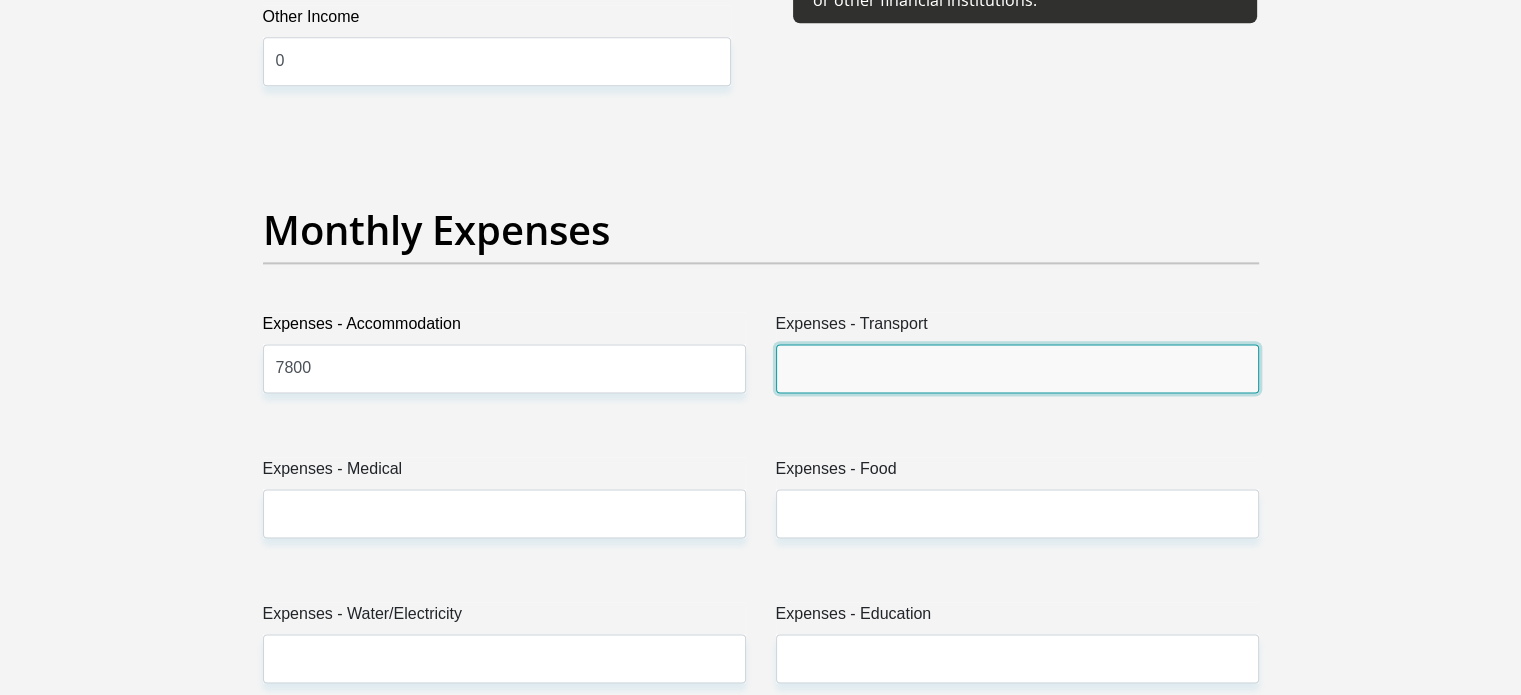 click on "Expenses - Transport" at bounding box center (1017, 368) 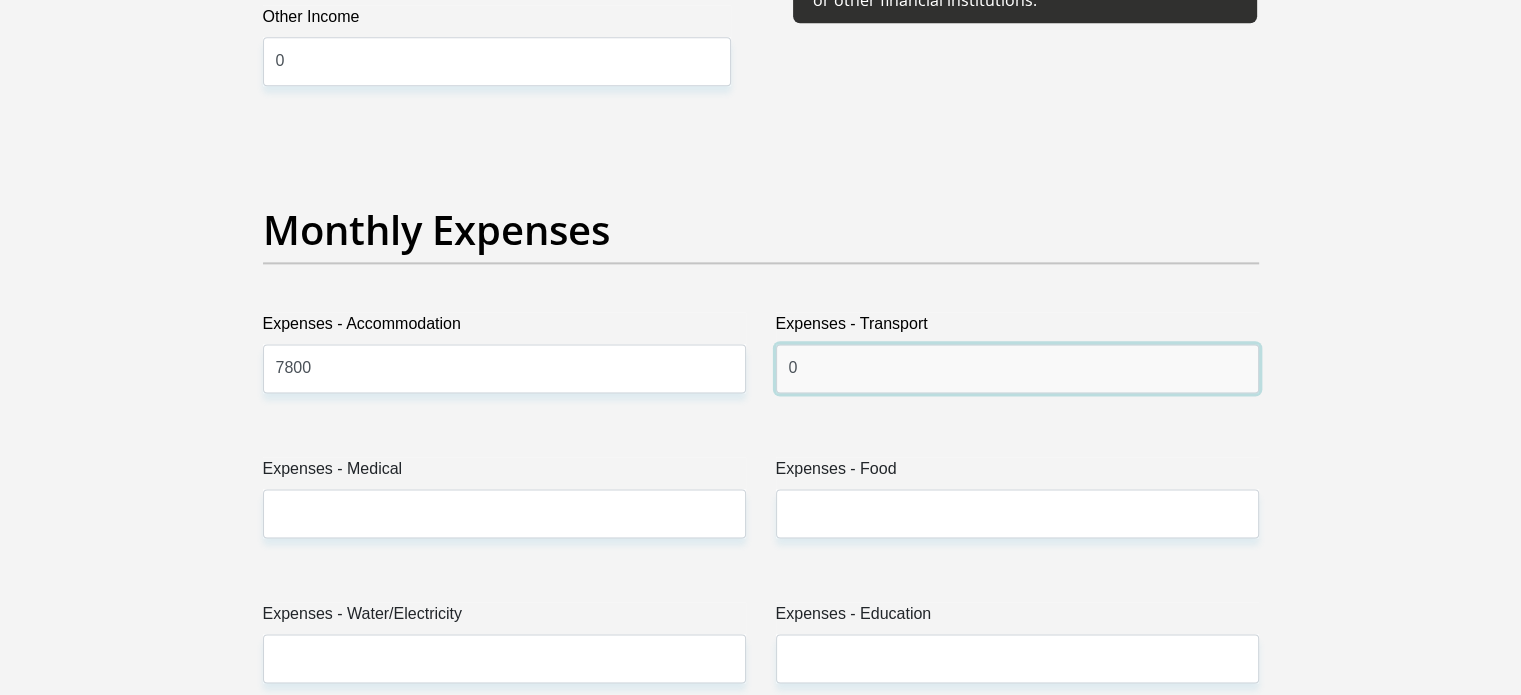 type on "0" 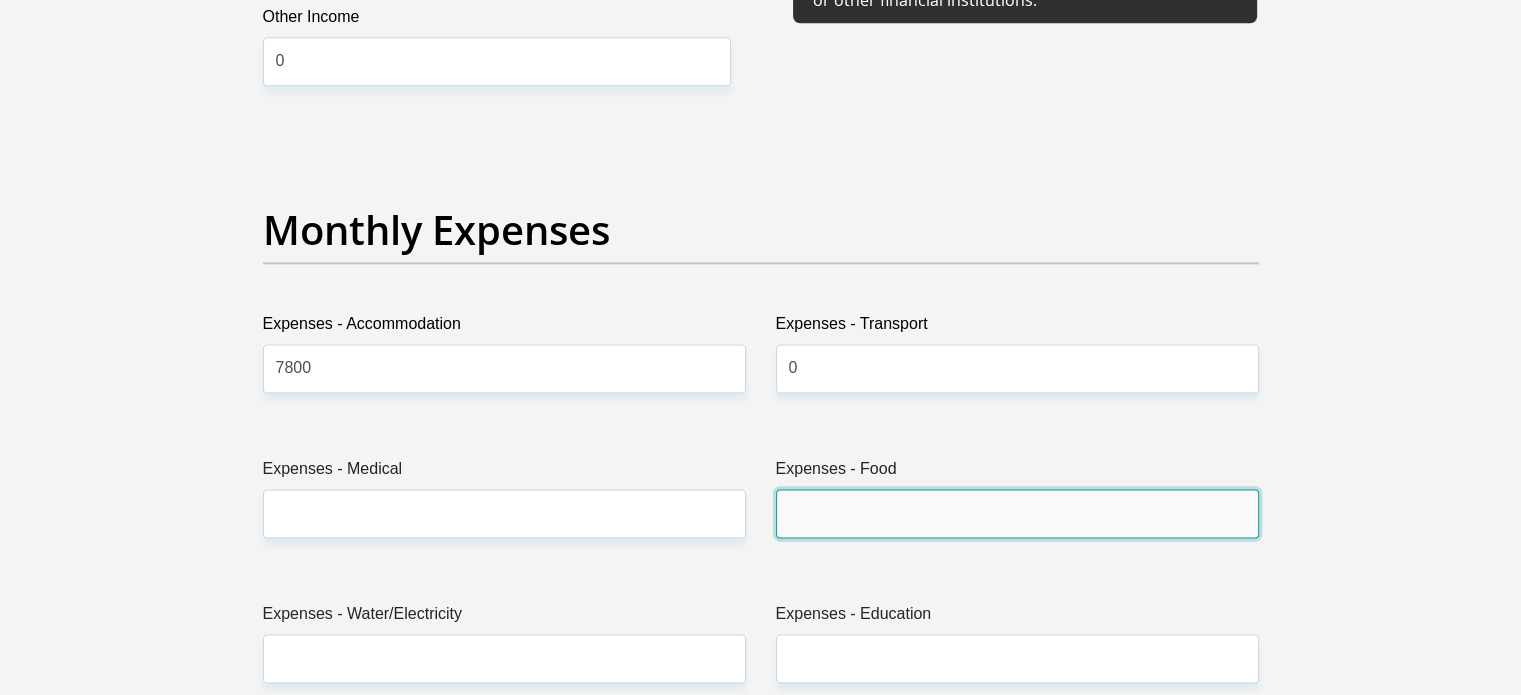 click on "Expenses - Food" at bounding box center (1017, 513) 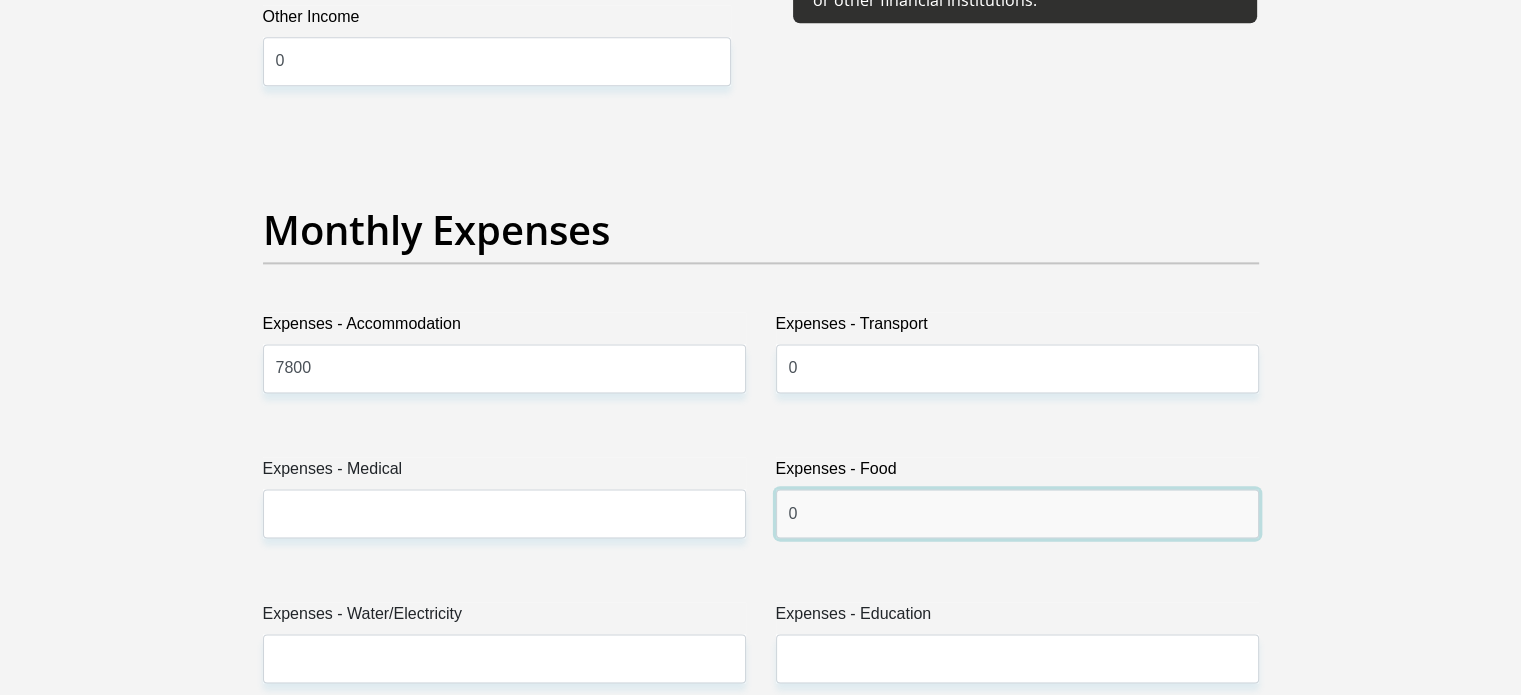 type on "0" 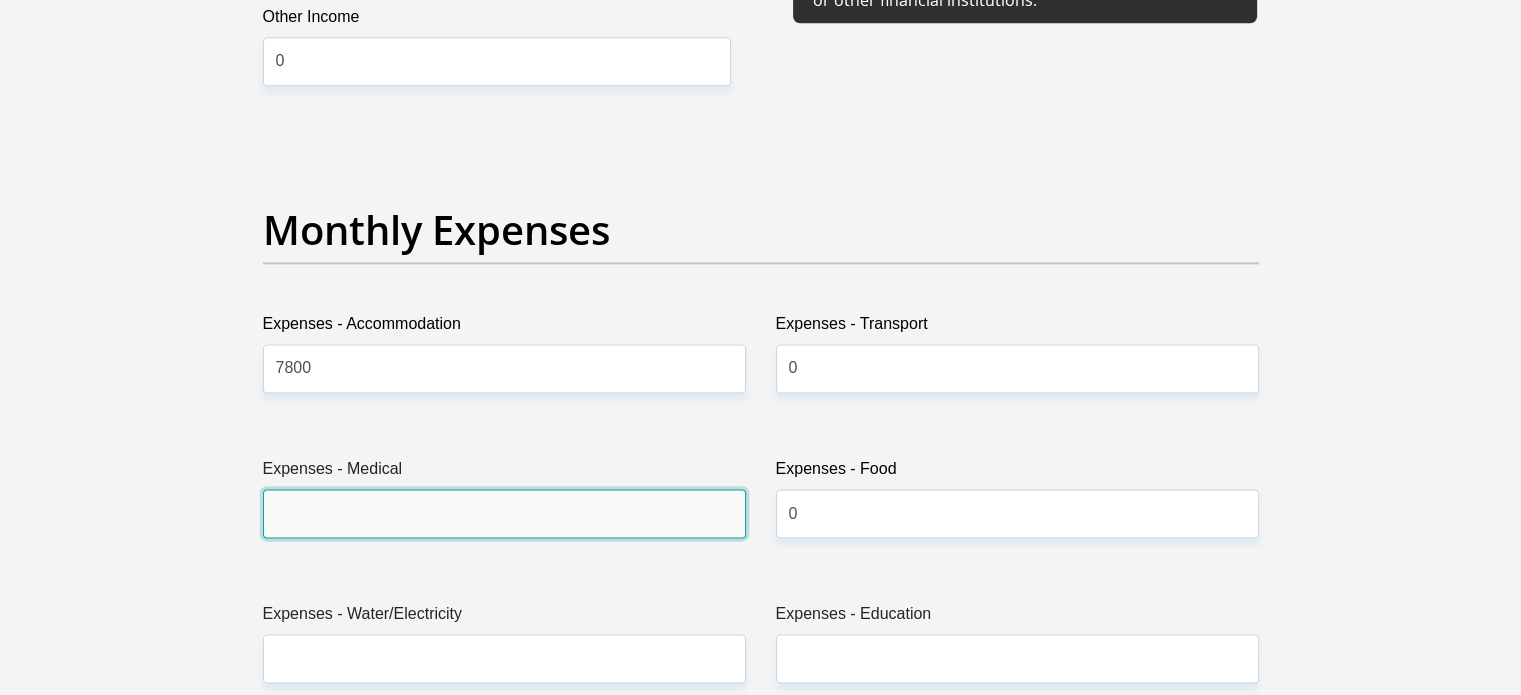 click on "Expenses - Medical" at bounding box center [504, 513] 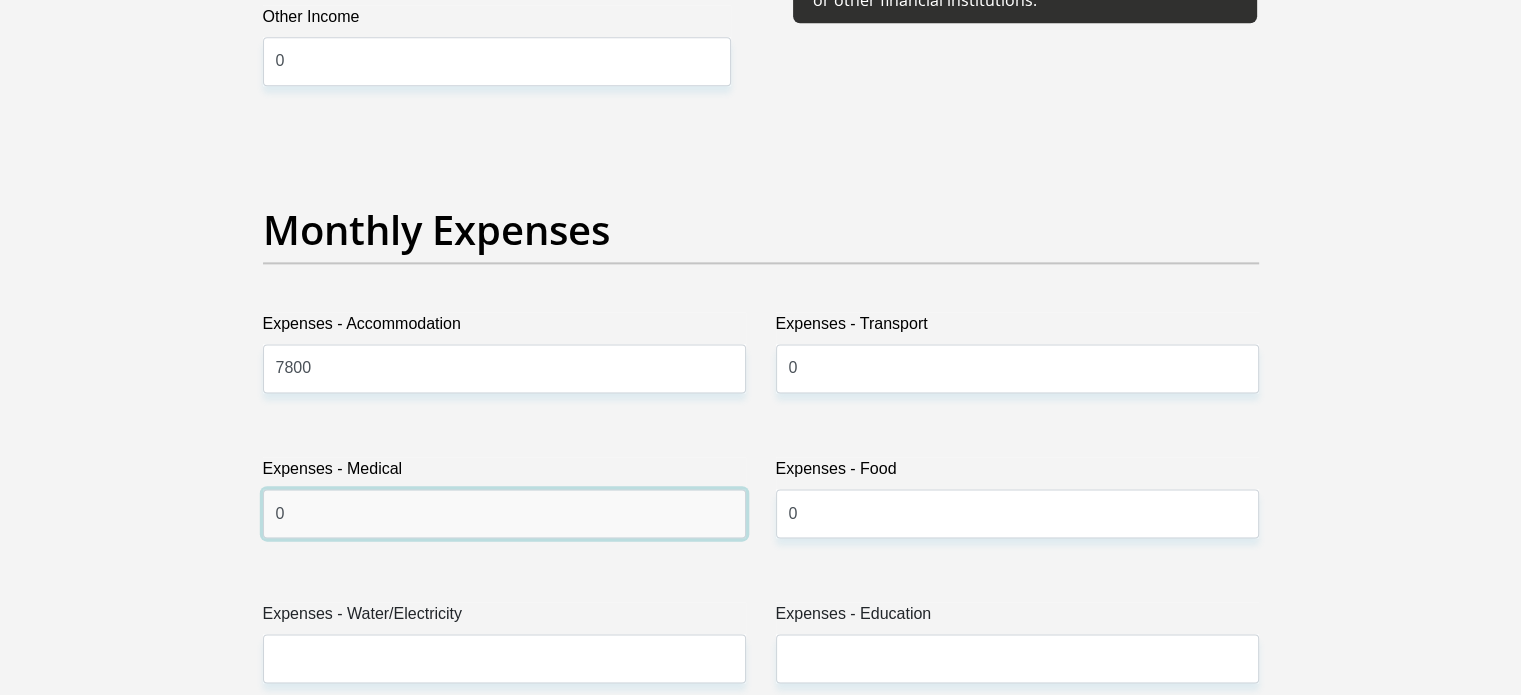 type on "0" 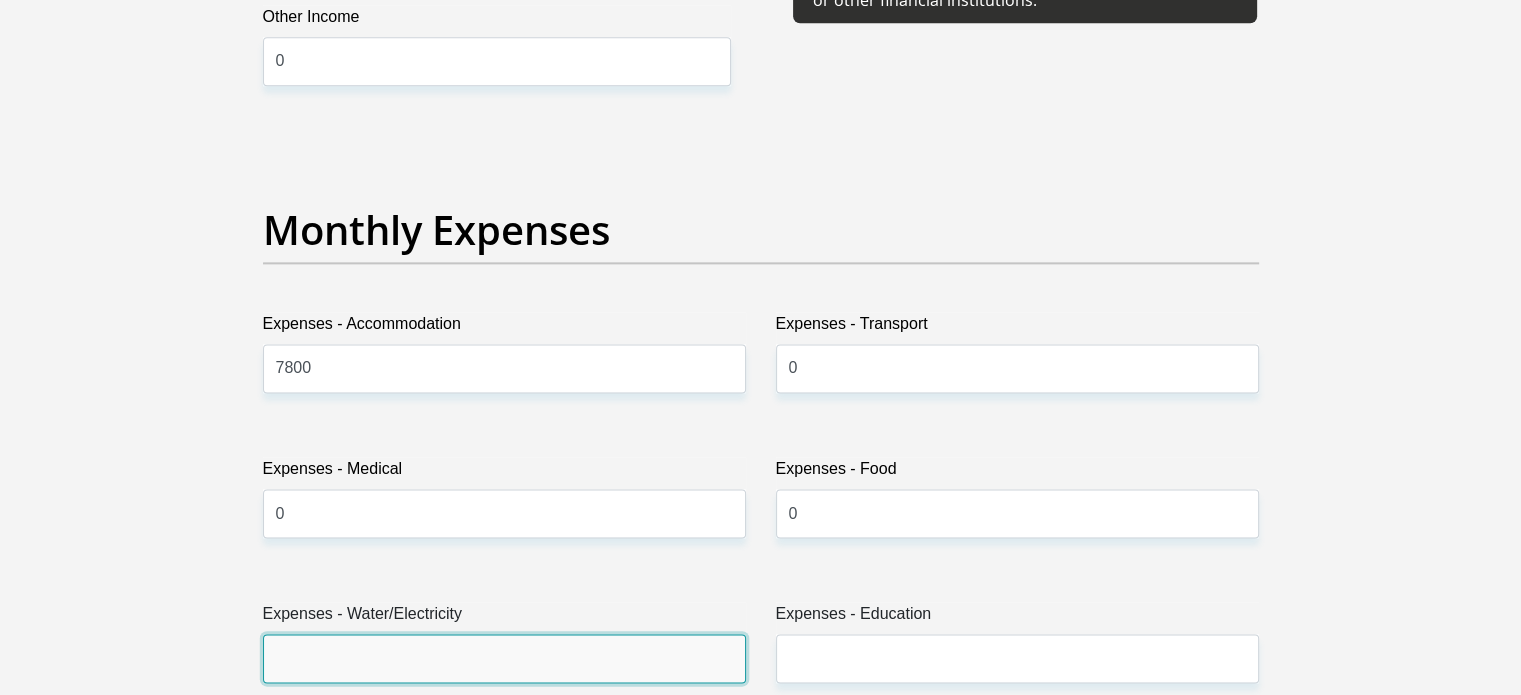 click on "Expenses - Water/Electricity" at bounding box center (504, 658) 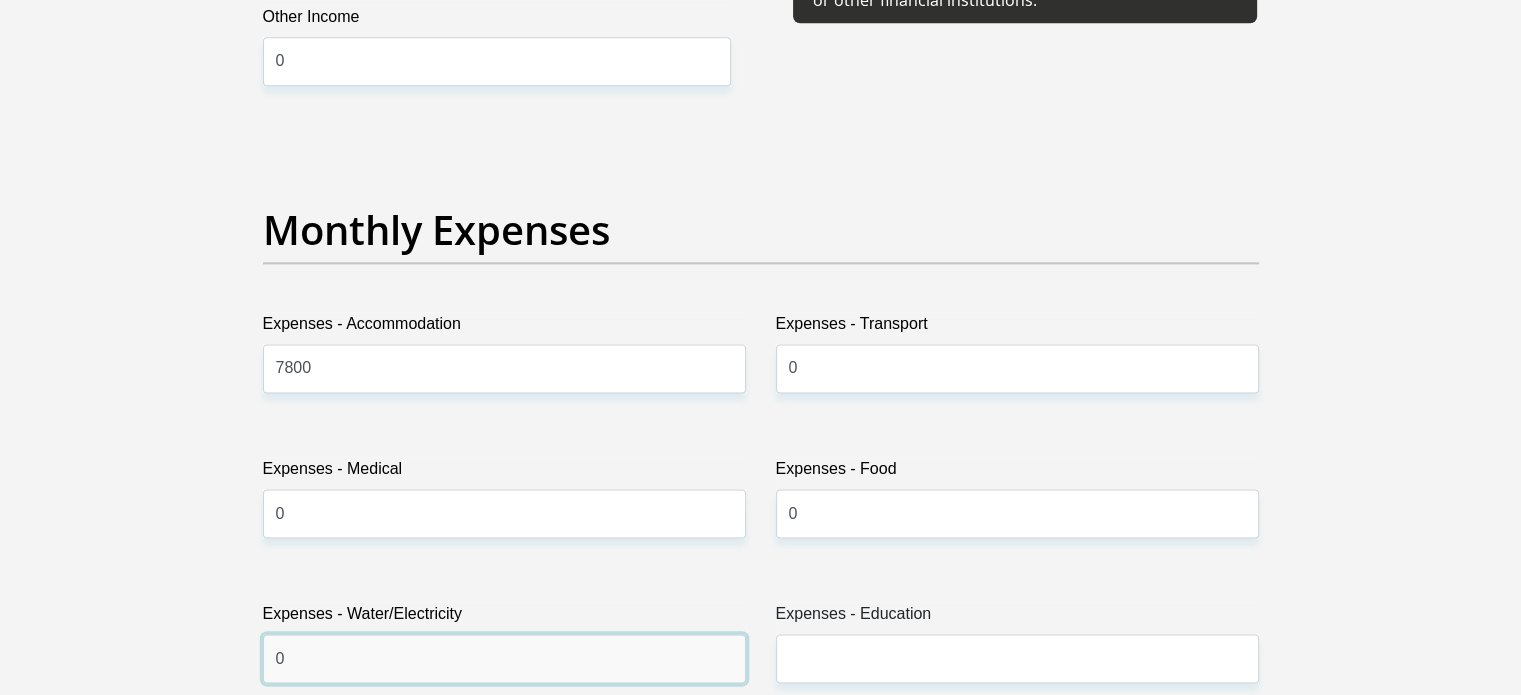 type on "0" 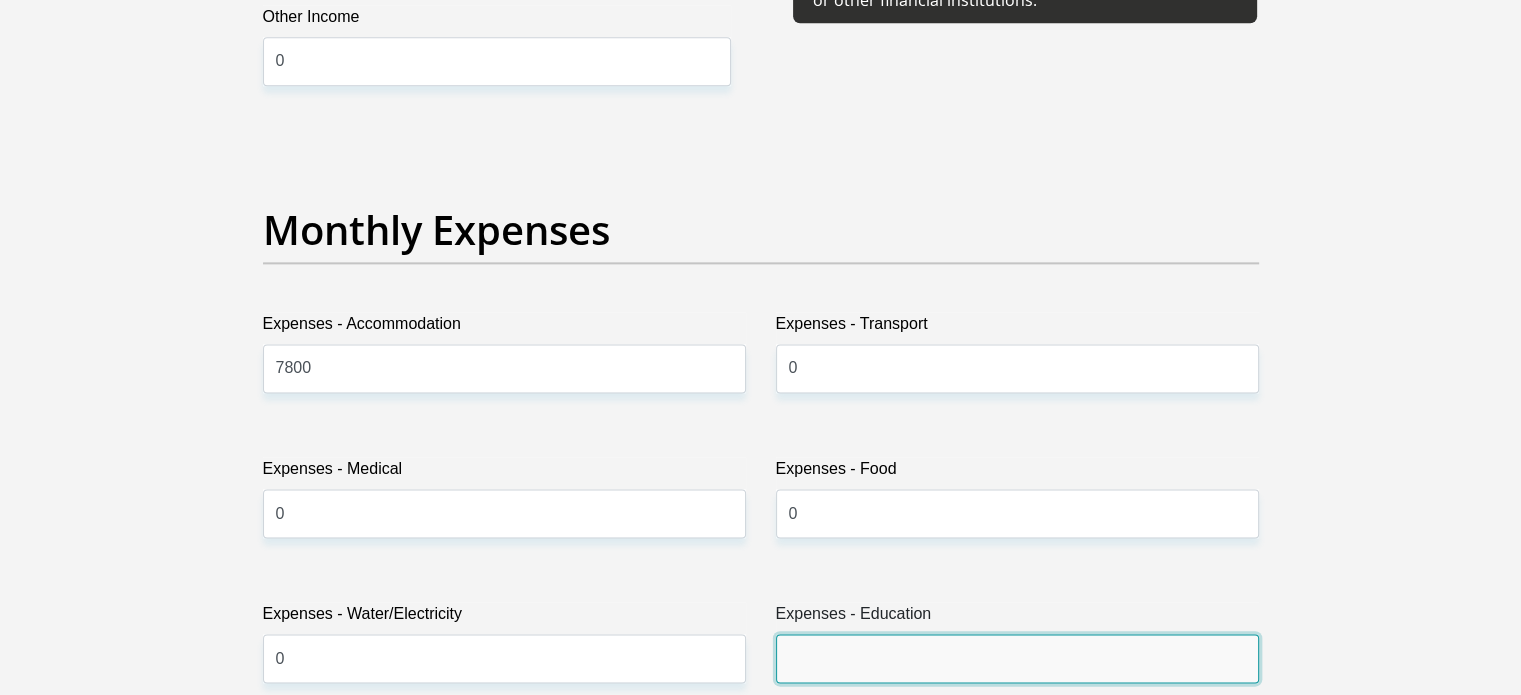click on "Expenses - Education" at bounding box center (1017, 658) 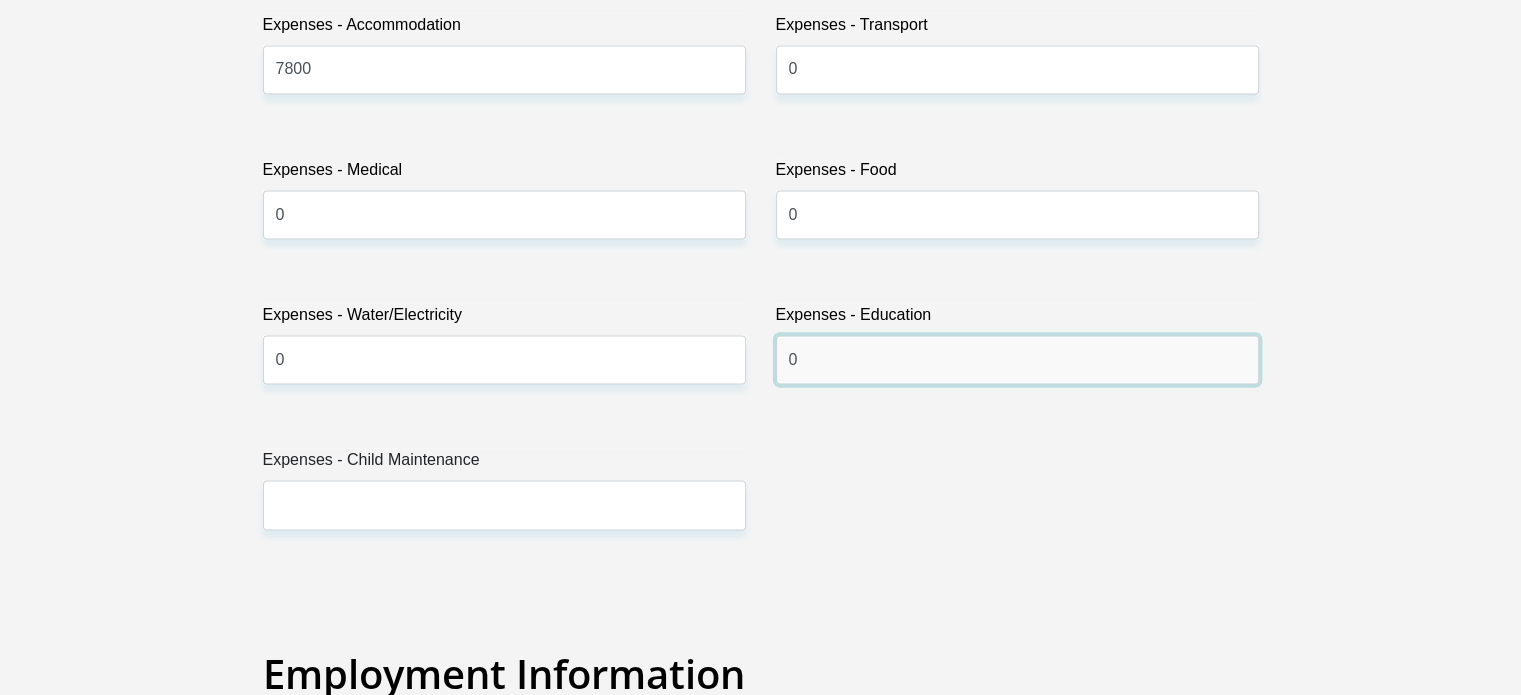scroll, scrollTop: 3000, scrollLeft: 0, axis: vertical 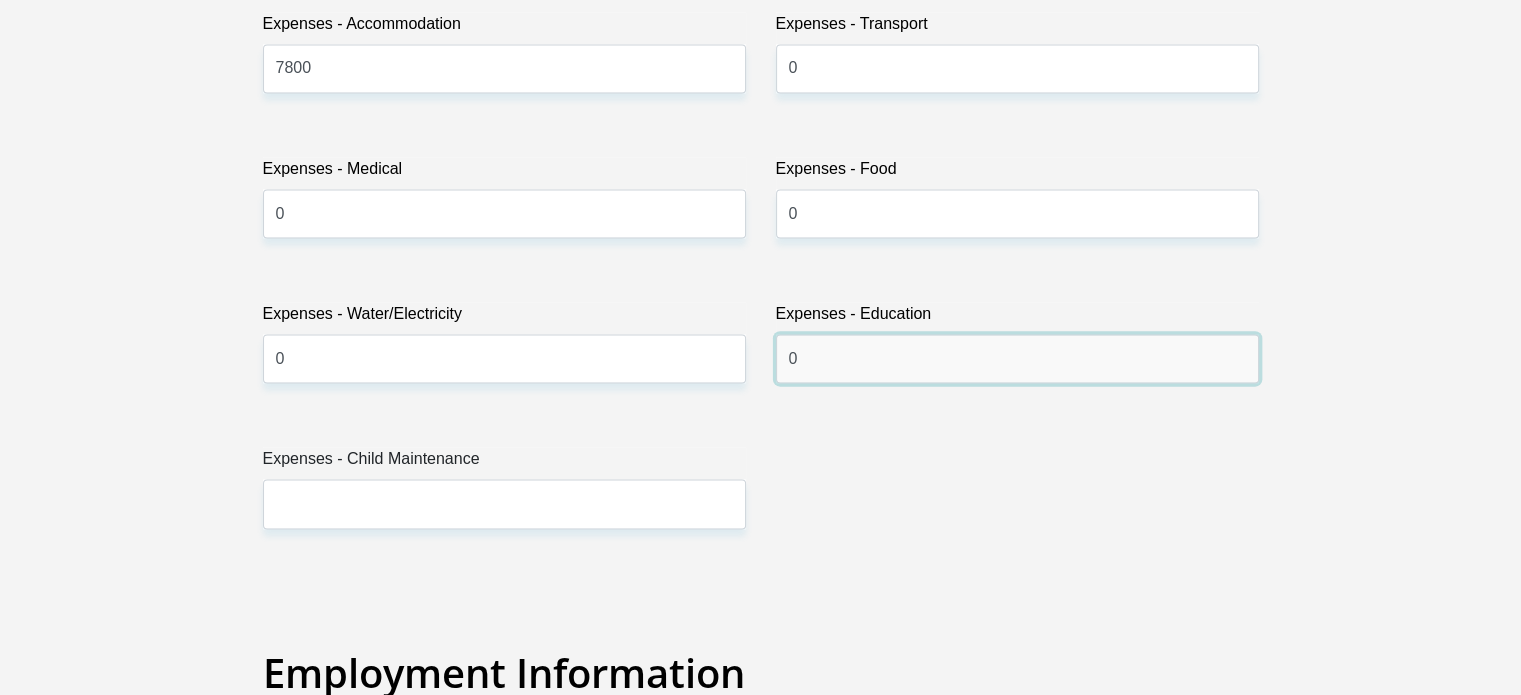 type on "0" 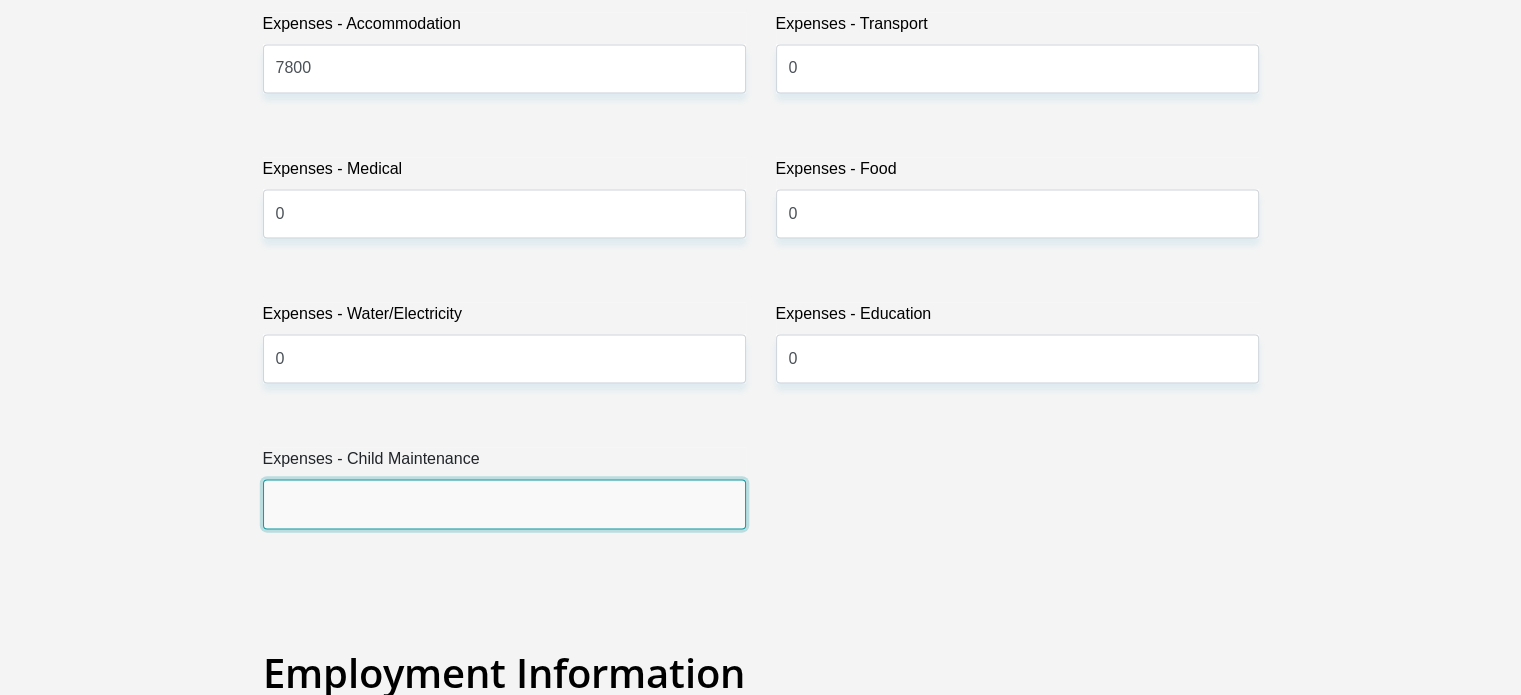 click on "Expenses - Child Maintenance" at bounding box center (504, 503) 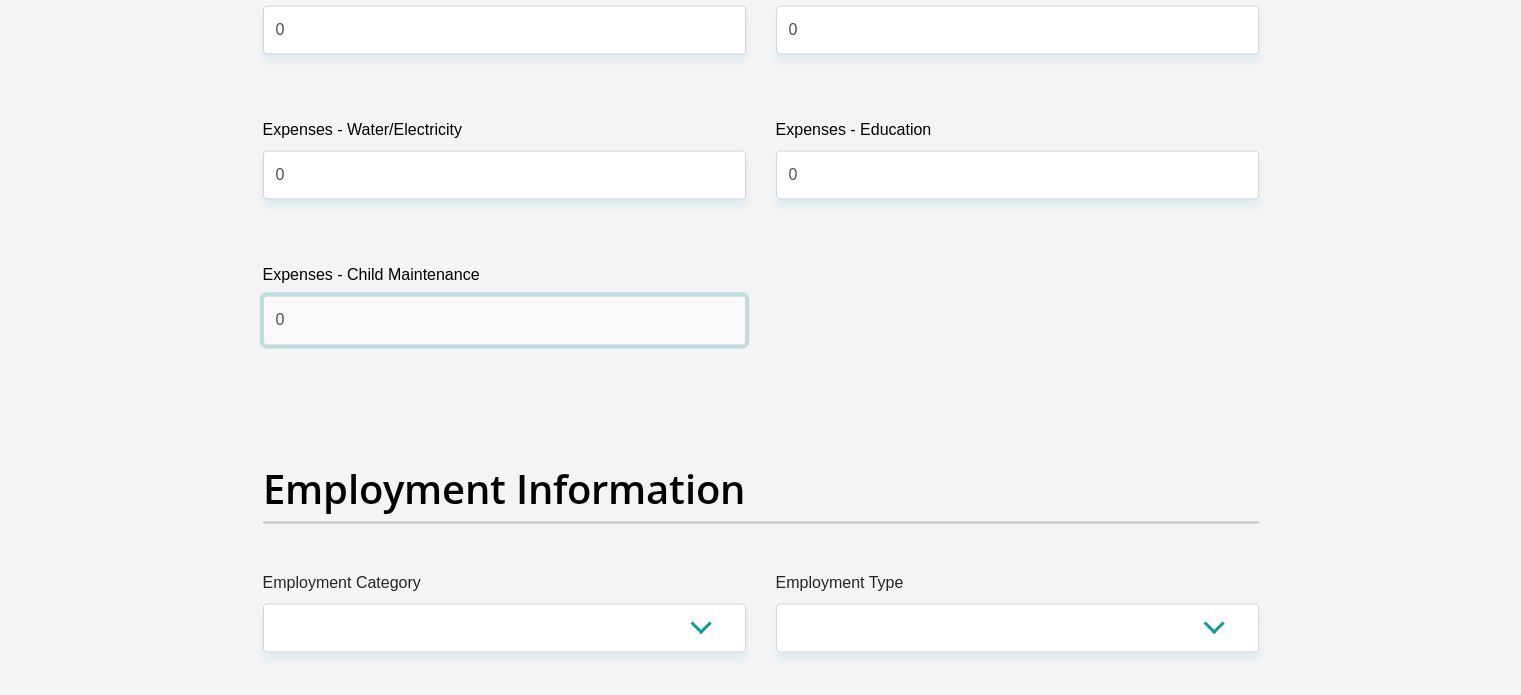 scroll, scrollTop: 3300, scrollLeft: 0, axis: vertical 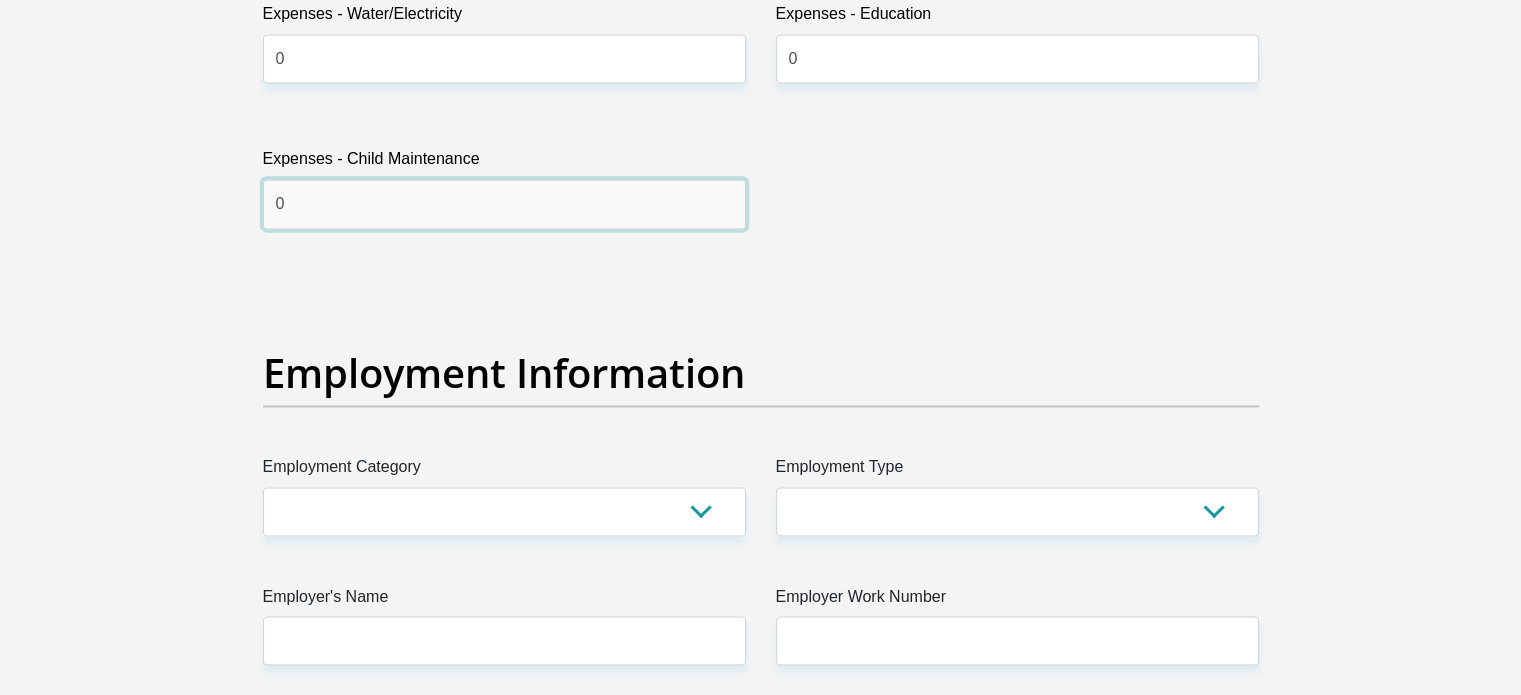 type on "0" 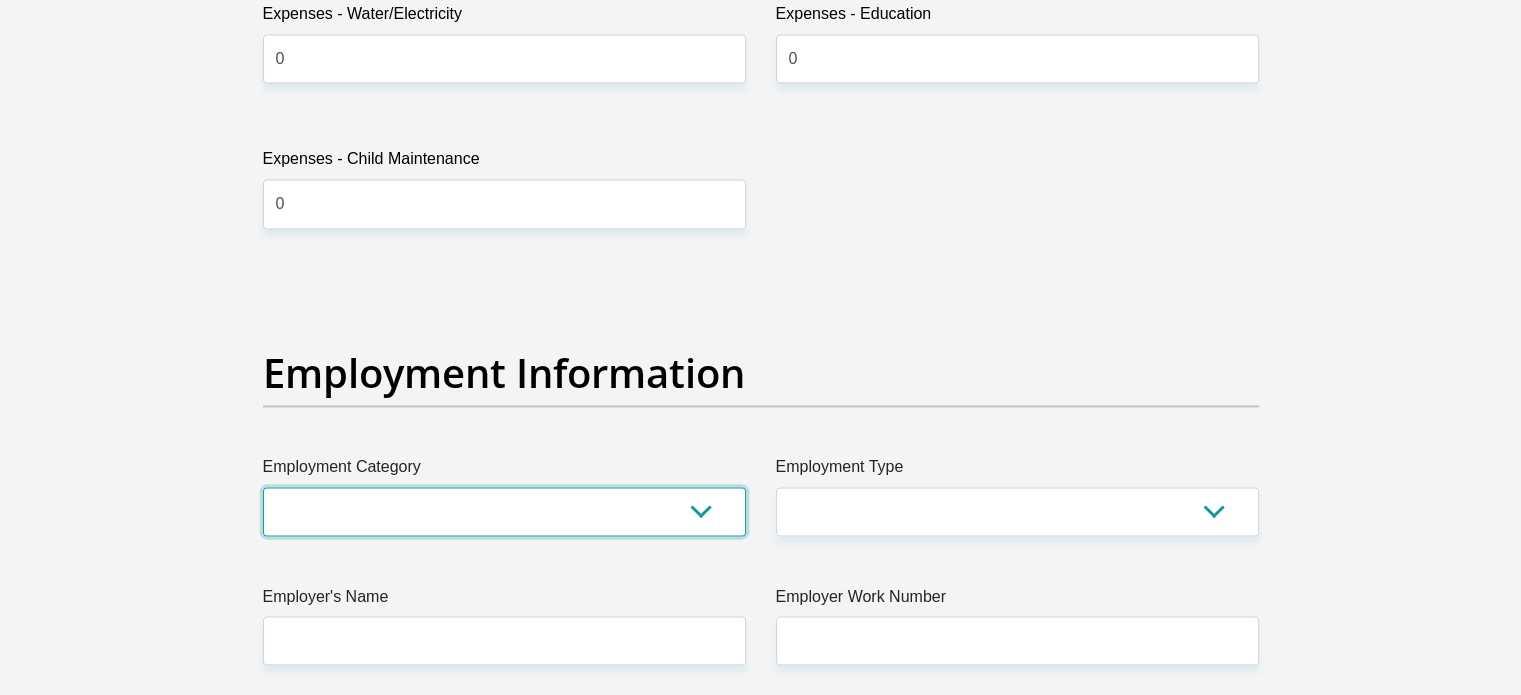 click on "AGRICULTURE
ALCOHOL & TOBACCO
CONSTRUCTION MATERIALS
METALLURGY
EQUIPMENT FOR RENEWABLE ENERGY
SPECIALIZED CONTRACTORS
CAR
GAMING (INCL. INTERNET
OTHER WHOLESALE
UNLICENSED PHARMACEUTICALS
CURRENCY EXCHANGE HOUSES
OTHER FINANCIAL INSTITUTIONS & INSURANCE
REAL ESTATE AGENTS
OIL & GAS
OTHER MATERIALS (E.G. IRON ORE)
PRECIOUS STONES & PRECIOUS METALS
POLITICAL ORGANIZATIONS
RELIGIOUS ORGANIZATIONS(NOT SECTS)
ACTI. HAVING BUSINESS DEAL WITH PUBLIC ADMINISTRATION
LAUNDROMATS" at bounding box center [504, 511] 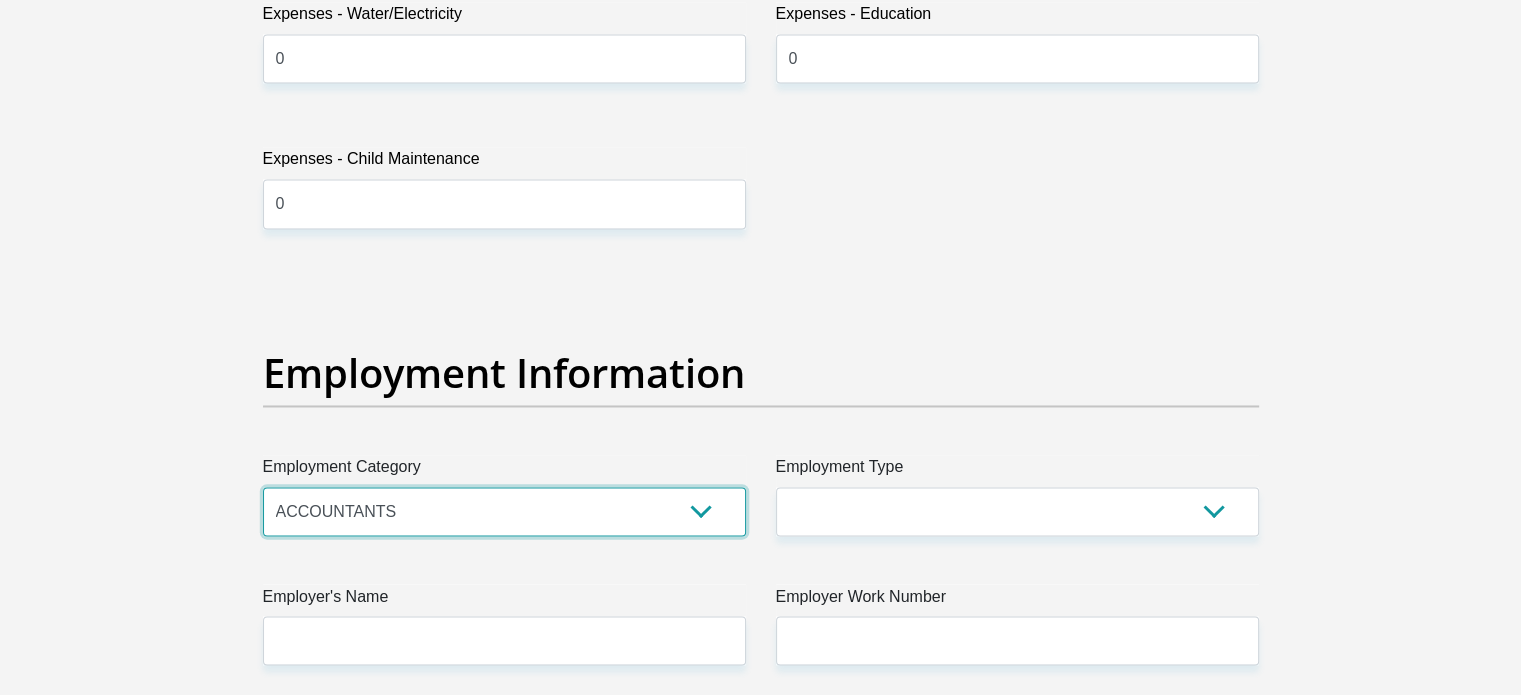 click on "AGRICULTURE
ALCOHOL & TOBACCO
CONSTRUCTION MATERIALS
METALLURGY
EQUIPMENT FOR RENEWABLE ENERGY
SPECIALIZED CONTRACTORS
CAR
GAMING (INCL. INTERNET
OTHER WHOLESALE
UNLICENSED PHARMACEUTICALS
CURRENCY EXCHANGE HOUSES
OTHER FINANCIAL INSTITUTIONS & INSURANCE
REAL ESTATE AGENTS
OIL & GAS
OTHER MATERIALS (E.G. IRON ORE)
PRECIOUS STONES & PRECIOUS METALS
POLITICAL ORGANIZATIONS
RELIGIOUS ORGANIZATIONS(NOT SECTS)
ACTI. HAVING BUSINESS DEAL WITH PUBLIC ADMINISTRATION
LAUNDROMATS" at bounding box center (504, 511) 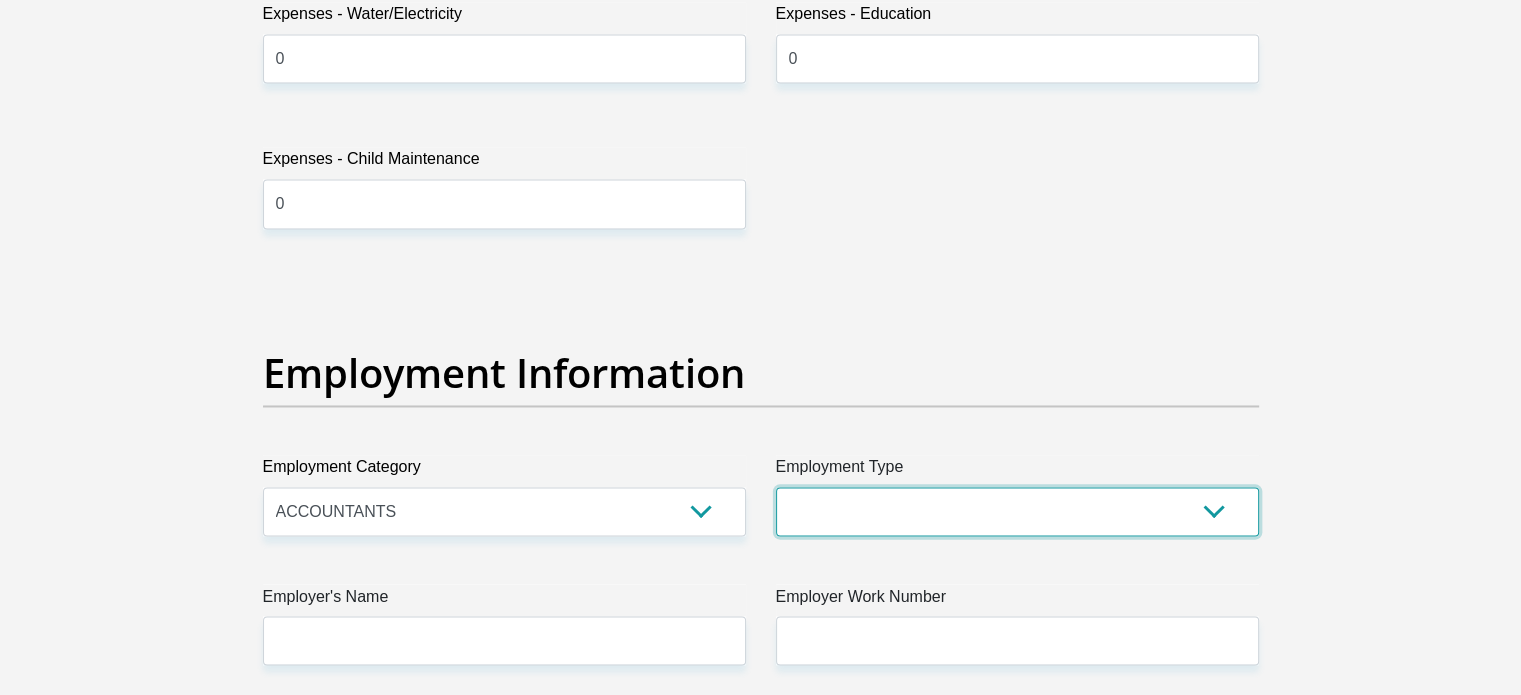 click on "College/Lecturer
Craft Seller
Creative
Driver
Executive
Farmer
Forces - Non Commissioned
Forces - Officer
Hawker
Housewife
Labourer
Licenced Professional
Manager
Miner
Non Licenced Professional
Office Staff/Clerk
Outside Worker
Pensioner
Permanent Teacher
Production/Manufacturing
Sales
Self-Employed
Semi-Professional Worker
Service Industry  Social Worker  Student" at bounding box center (1017, 511) 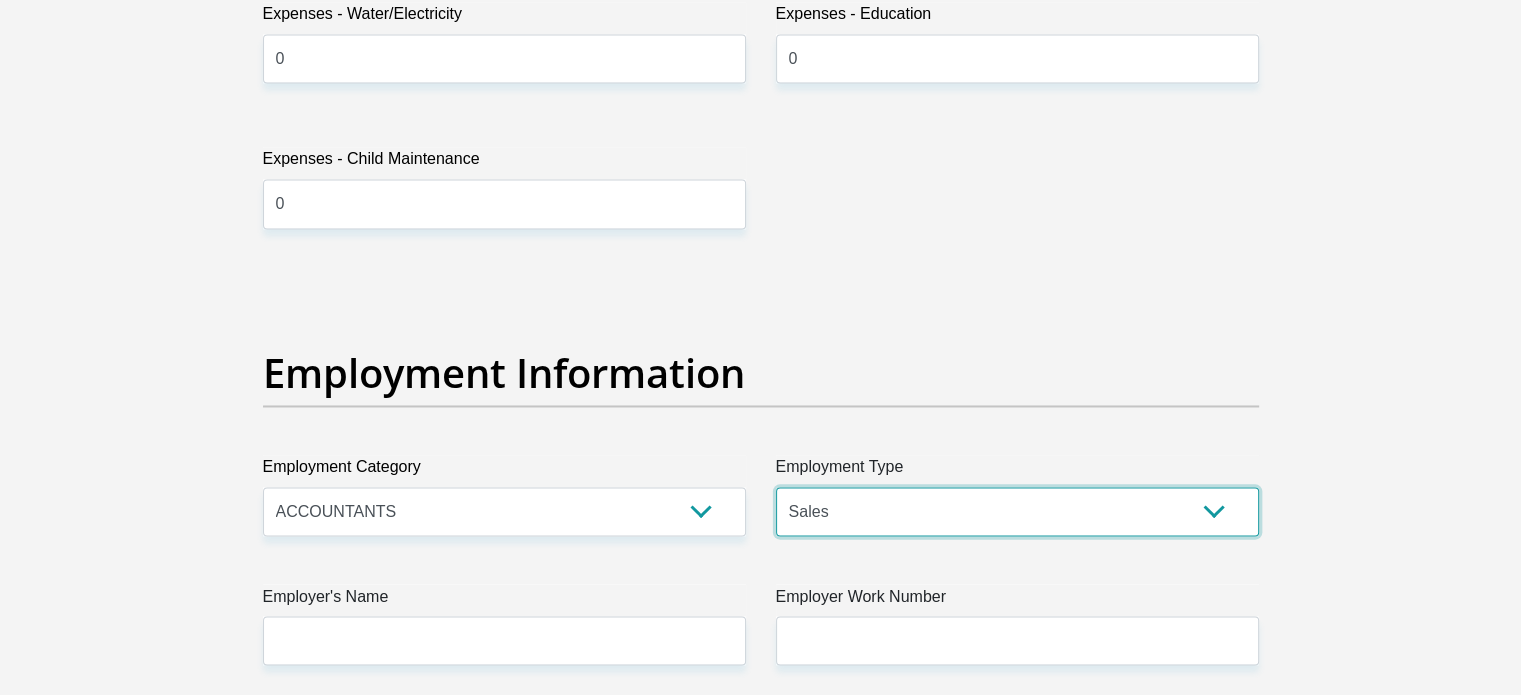 click on "College/Lecturer
Craft Seller
Creative
Driver
Executive
Farmer
Forces - Non Commissioned
Forces - Officer
Hawker
Housewife
Labourer
Licenced Professional
Manager
Miner
Non Licenced Professional
Office Staff/Clerk
Outside Worker
Pensioner
Permanent Teacher
Production/Manufacturing
Sales
Self-Employed
Semi-Professional Worker
Service Industry  Social Worker  Student" at bounding box center (1017, 511) 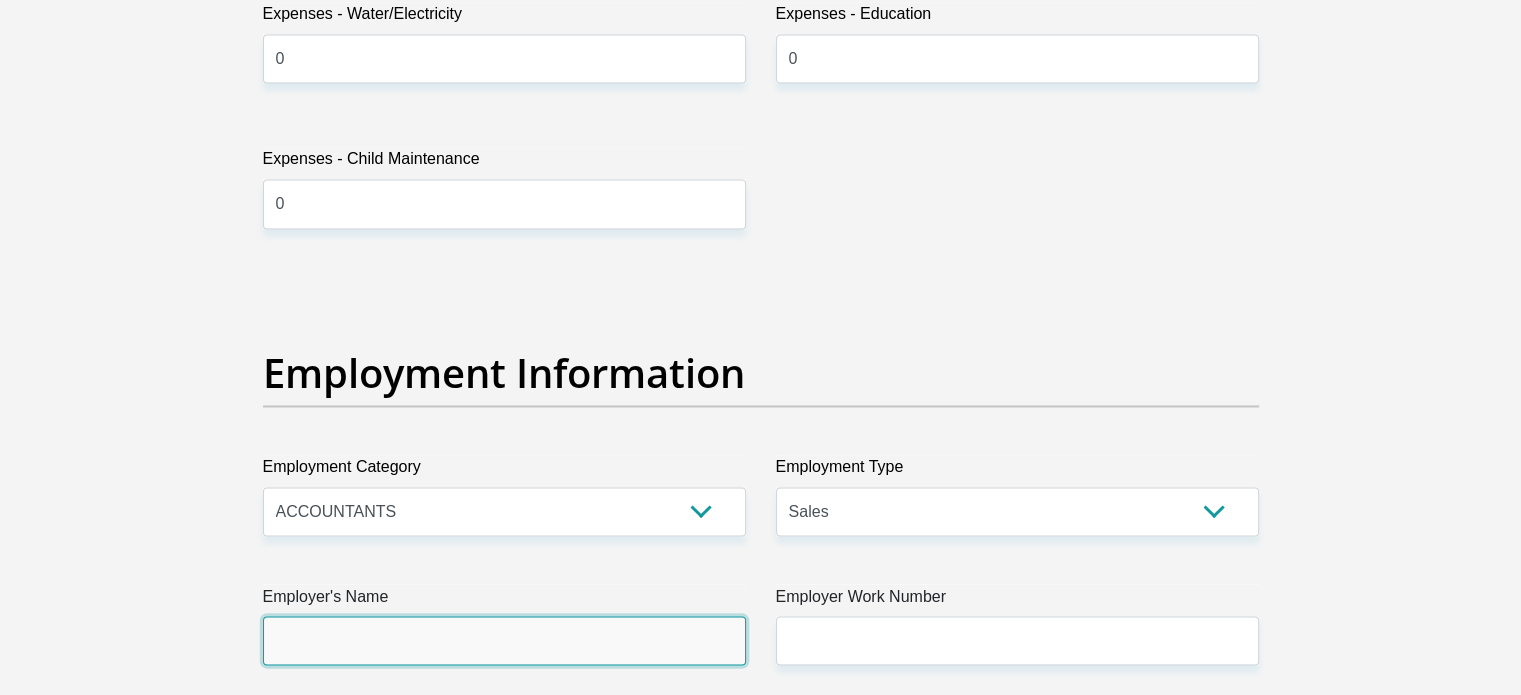 click on "Employer's Name" at bounding box center (504, 640) 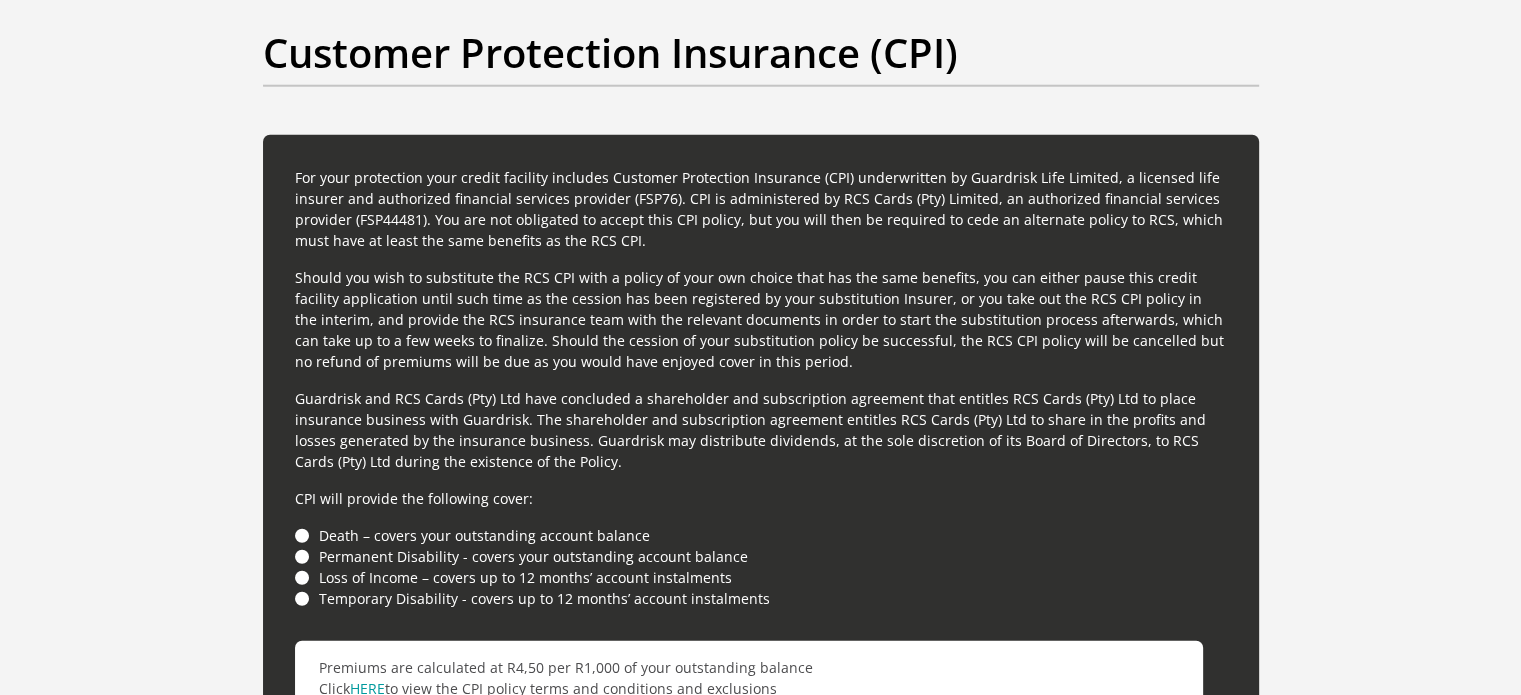 scroll, scrollTop: 5200, scrollLeft: 0, axis: vertical 